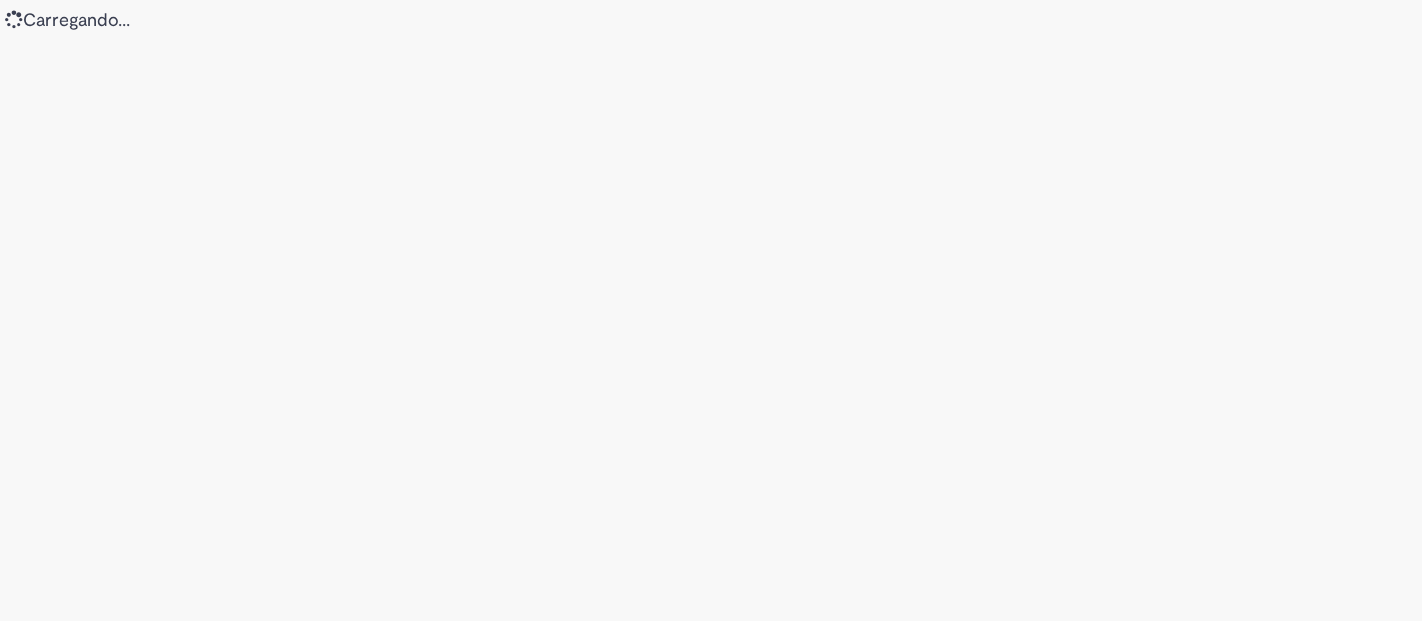 scroll, scrollTop: 0, scrollLeft: 0, axis: both 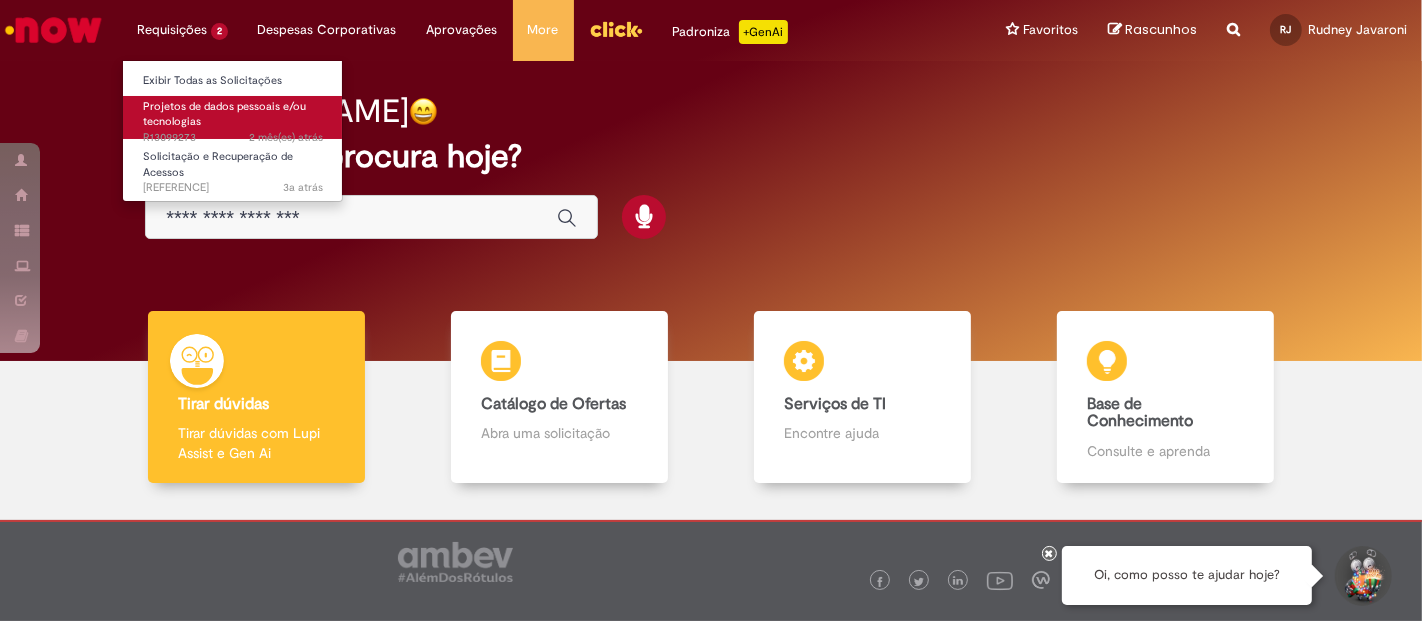 click on "[TIME] [DATE]  R13099273" at bounding box center (233, 138) 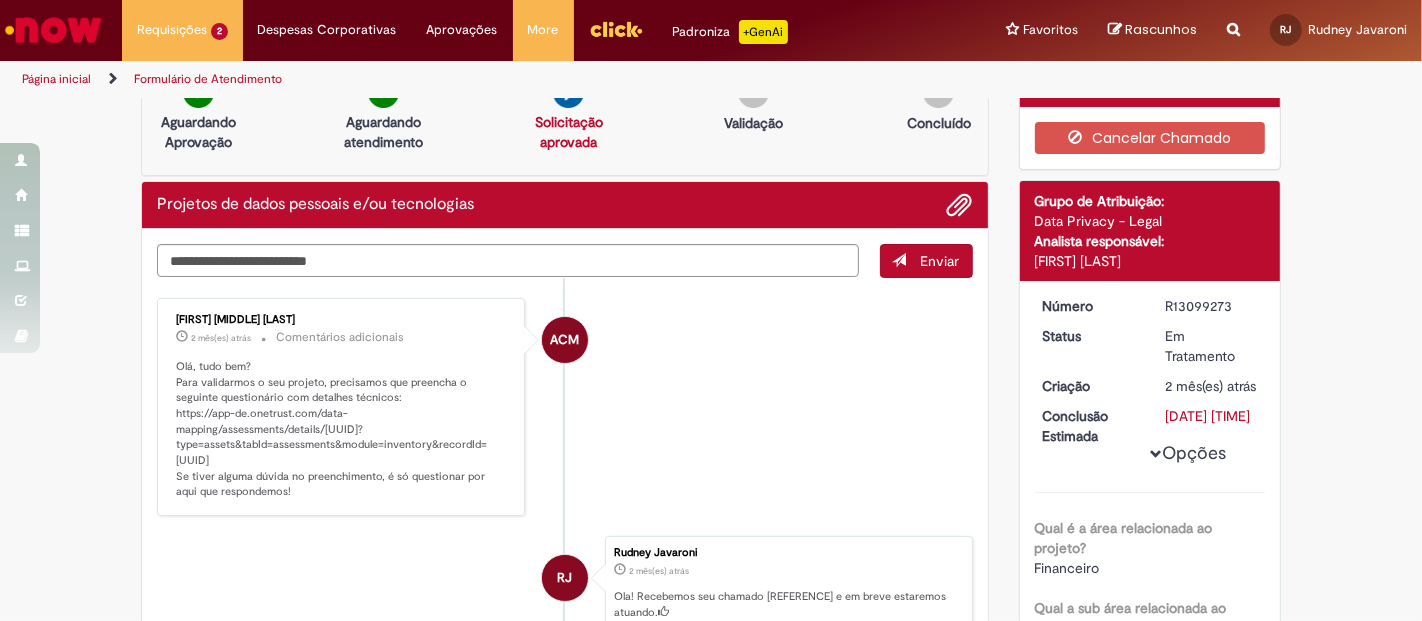 scroll, scrollTop: 0, scrollLeft: 0, axis: both 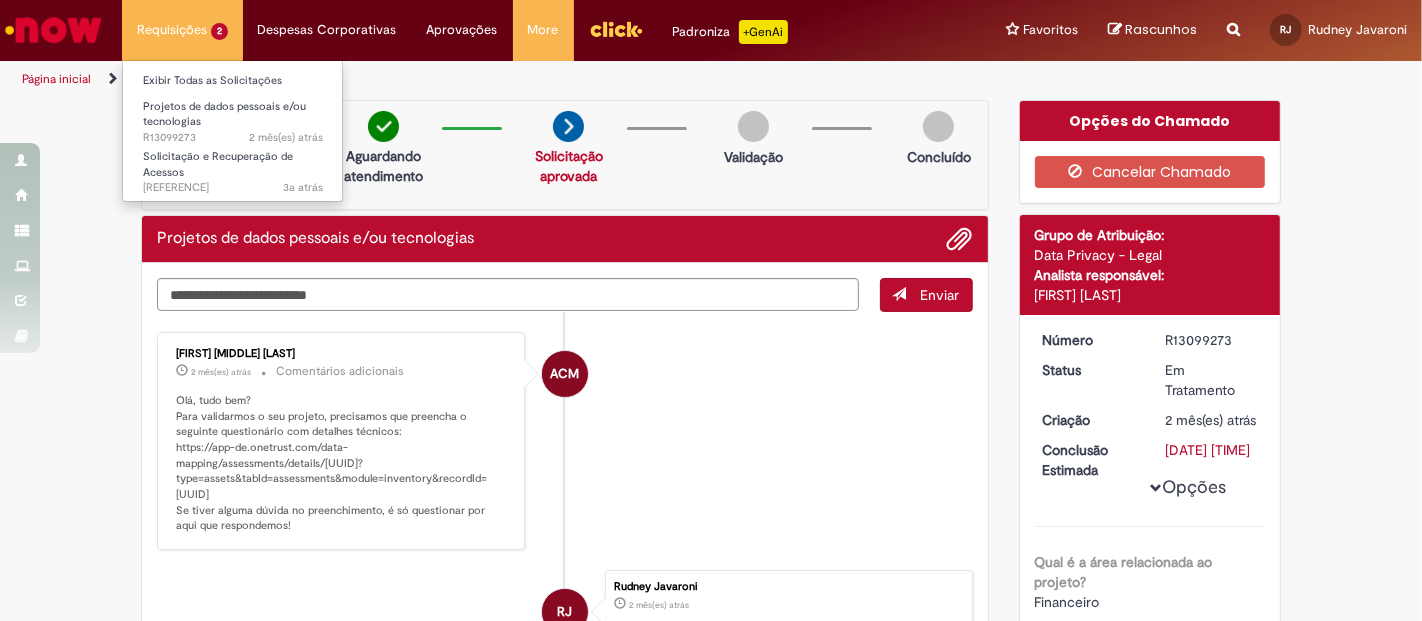 click on "Requisições   2
Exibir Todas as Solicitações
Projetos de dados pessoais e/ou tecnologias
[TIME] [DATE]  R13099273
Solicitação e Recuperação de Acessos
[TIME] [DATE]  R09445004" at bounding box center [182, 30] 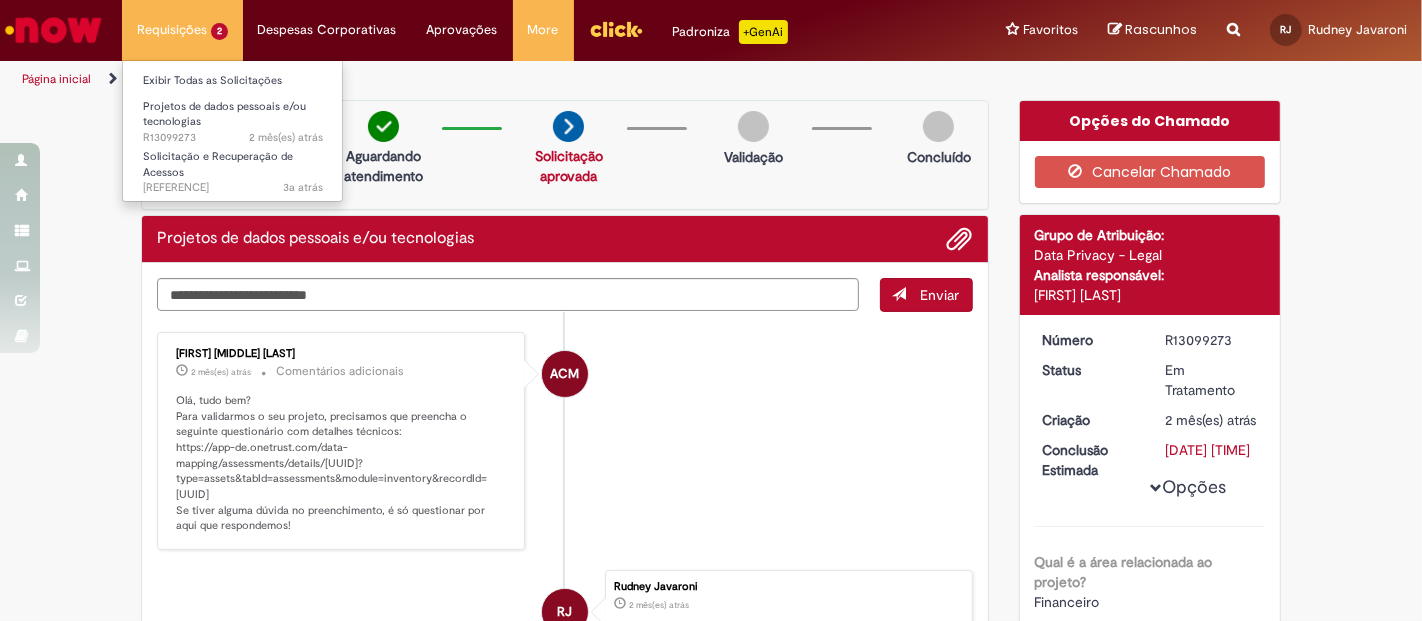 click on "Requisições   2
Exibir Todas as Solicitações
Projetos de dados pessoais e/ou tecnologias
[TIME] [DATE]  R13099273
Solicitação e Recuperação de Acessos
[TIME] [DATE]  R09445004" at bounding box center [182, 30] 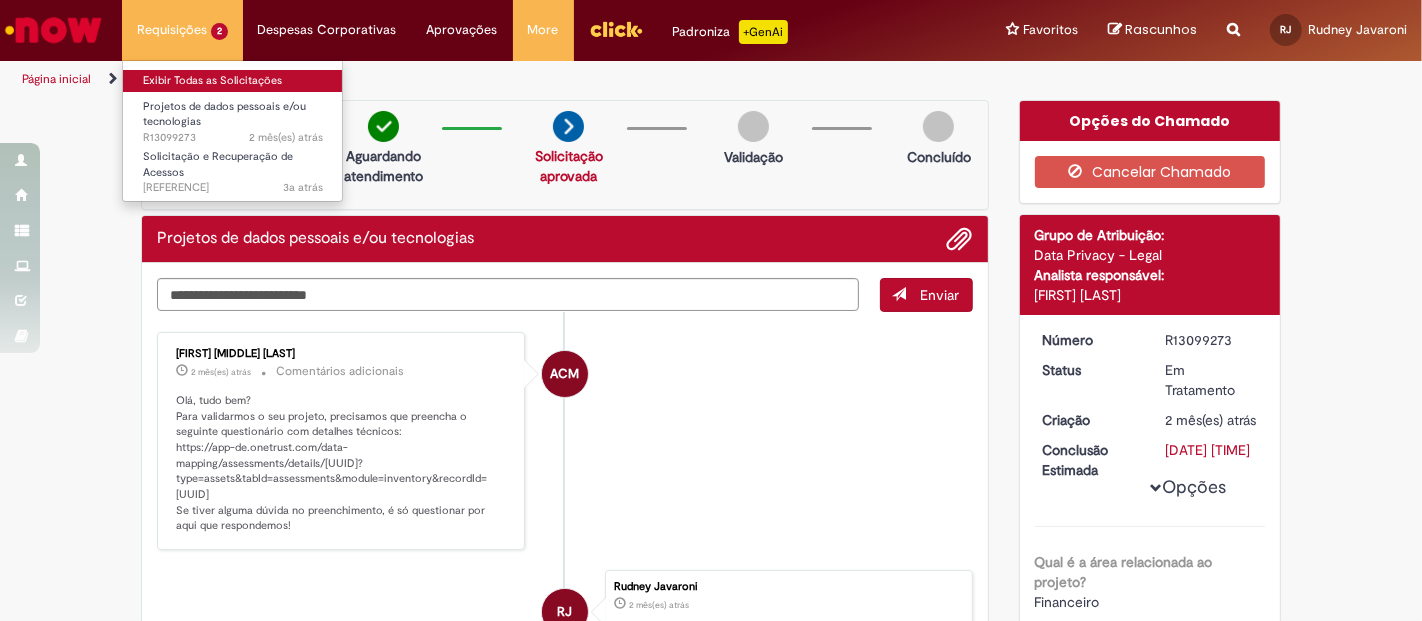 click on "Exibir Todas as Solicitações" at bounding box center [233, 81] 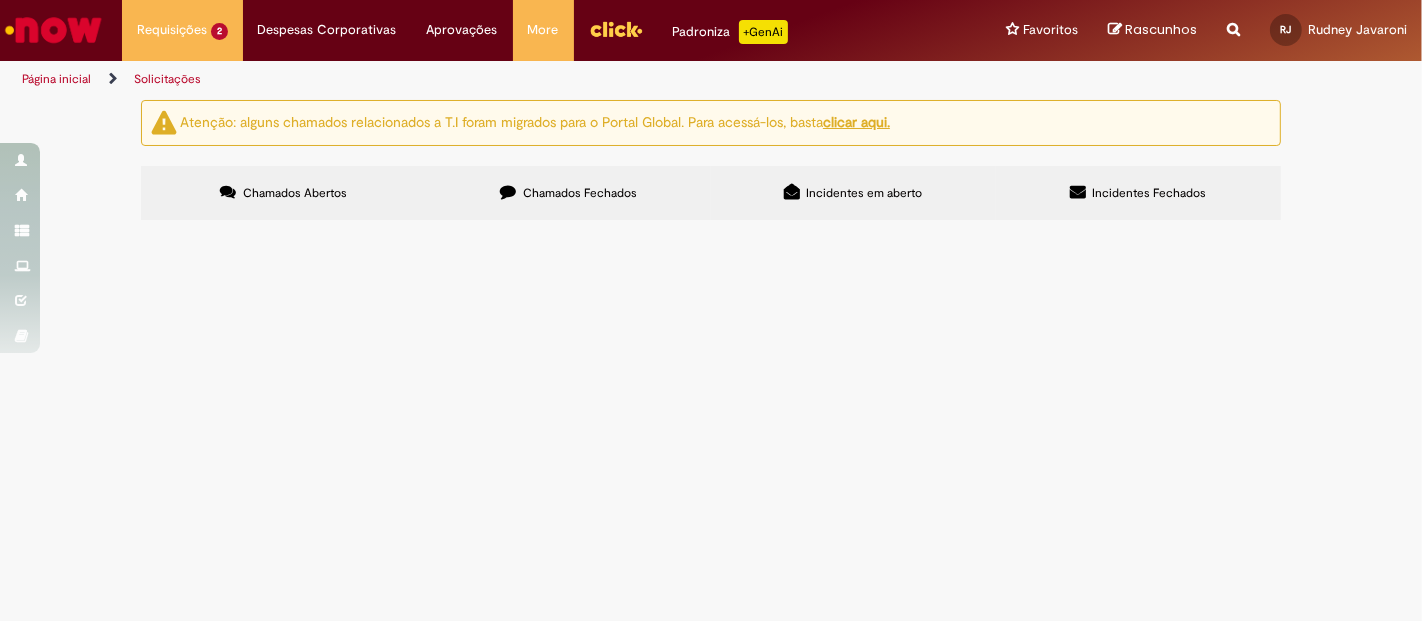 click on "Chamados Fechados" at bounding box center [580, 193] 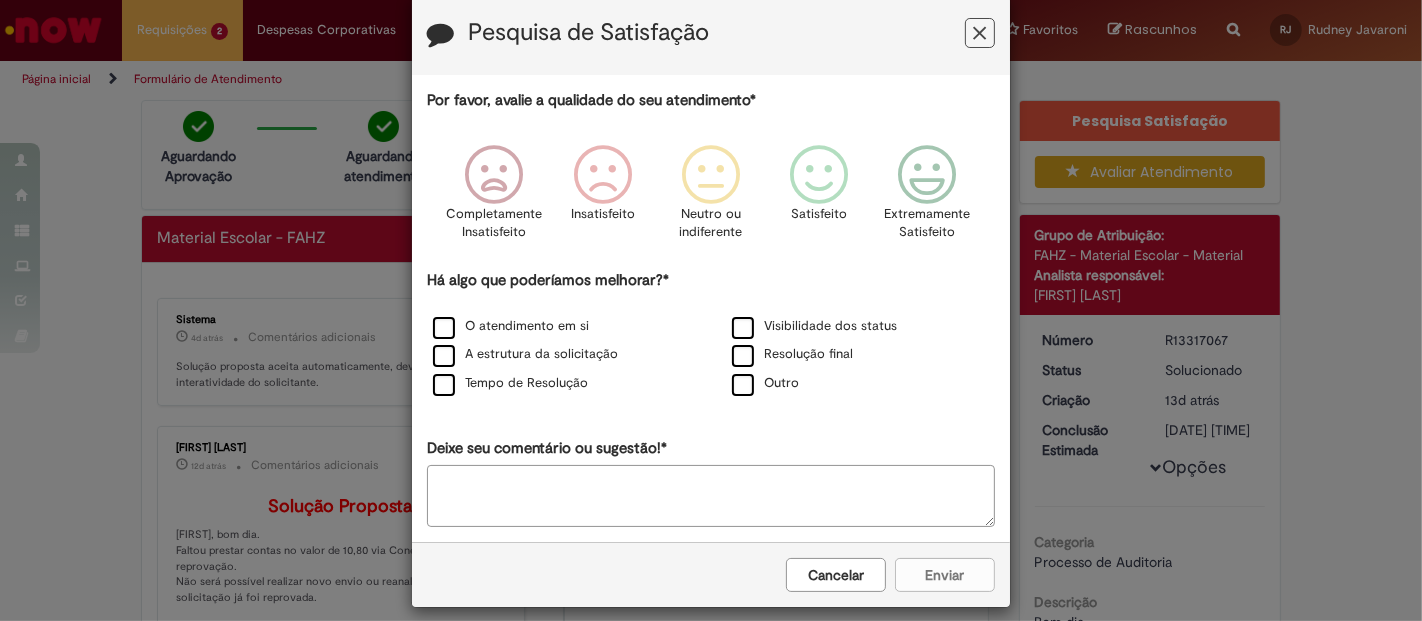 scroll, scrollTop: 51, scrollLeft: 0, axis: vertical 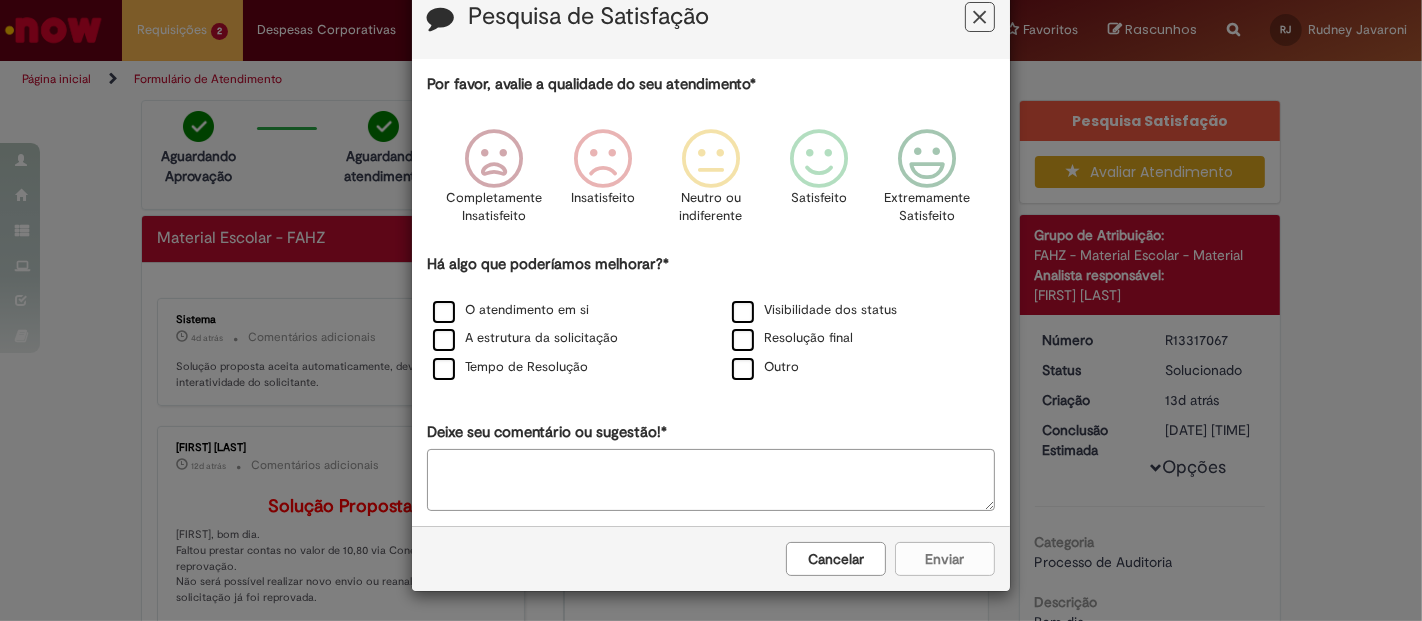 click at bounding box center (980, 17) 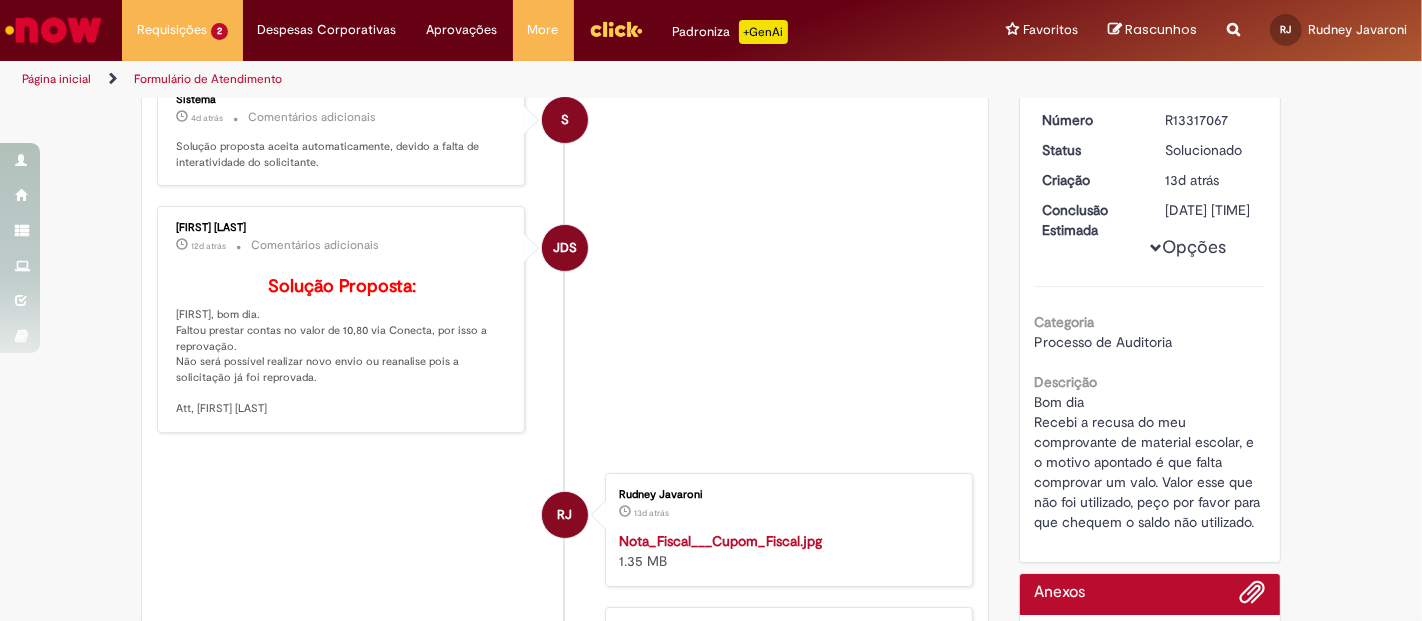 scroll, scrollTop: 111, scrollLeft: 0, axis: vertical 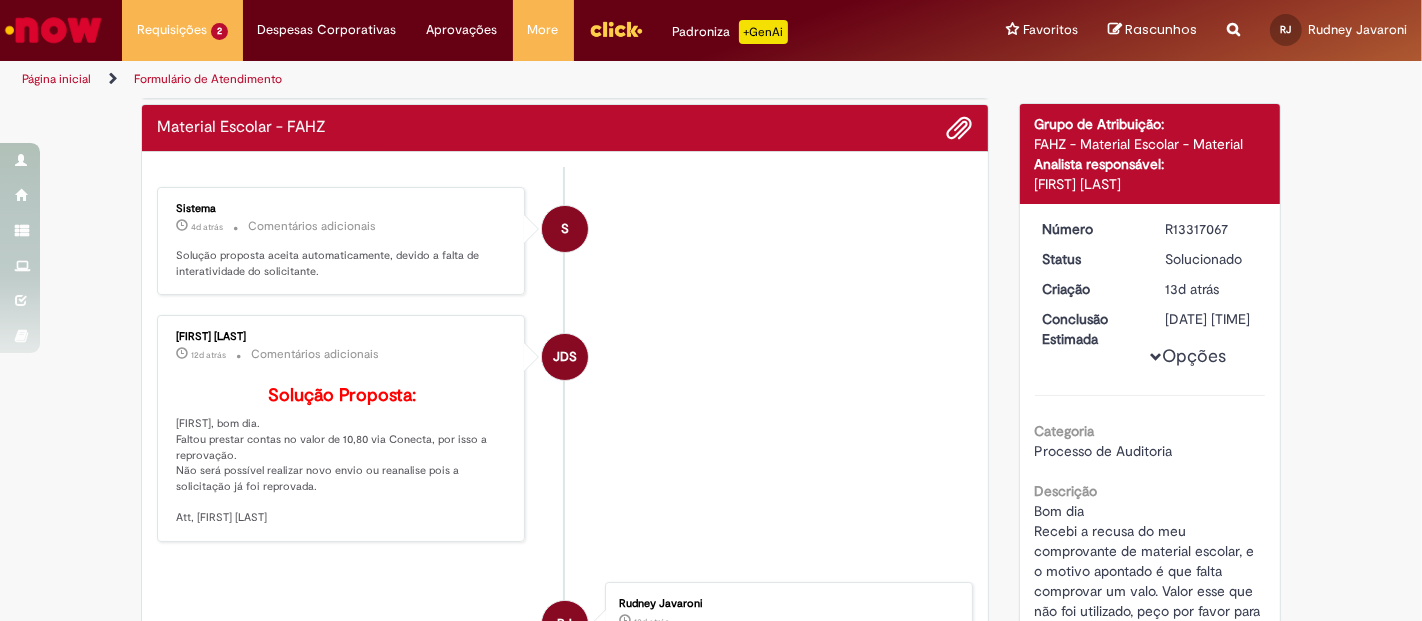 drag, startPoint x: 1181, startPoint y: 184, endPoint x: 1013, endPoint y: 190, distance: 168.1071 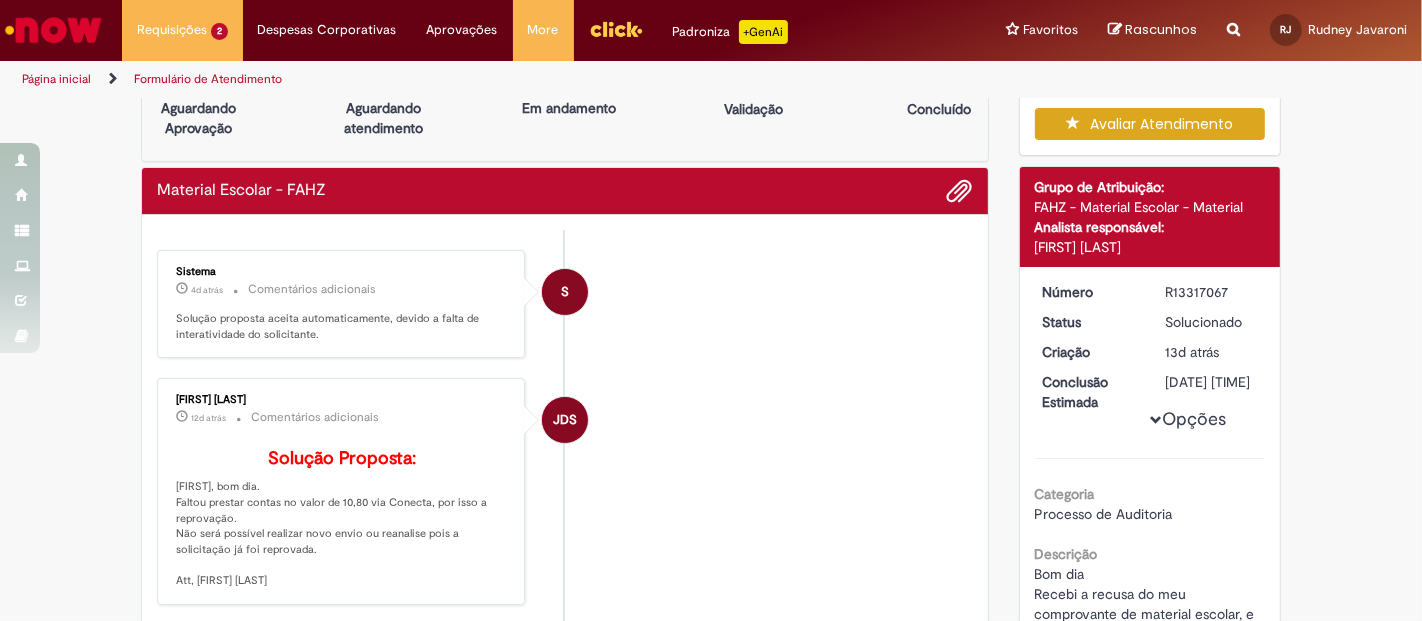 scroll, scrollTop: 0, scrollLeft: 0, axis: both 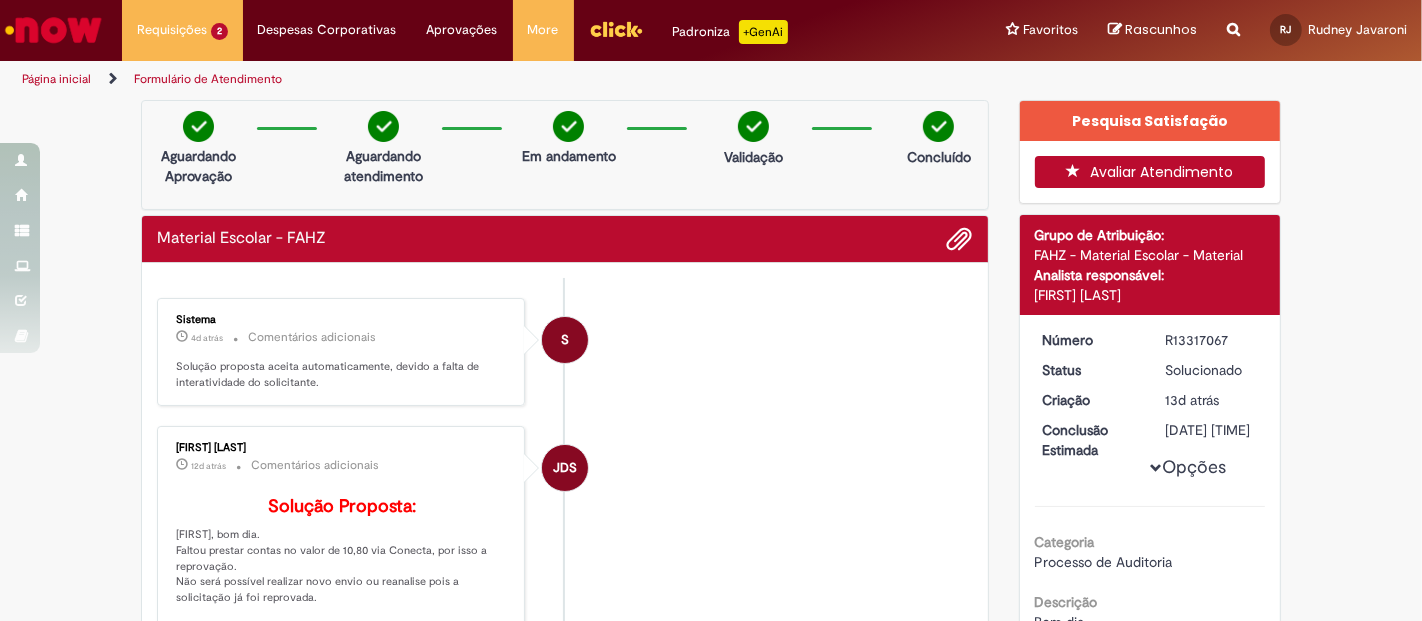 click on "Avaliar Atendimento" at bounding box center [1150, 172] 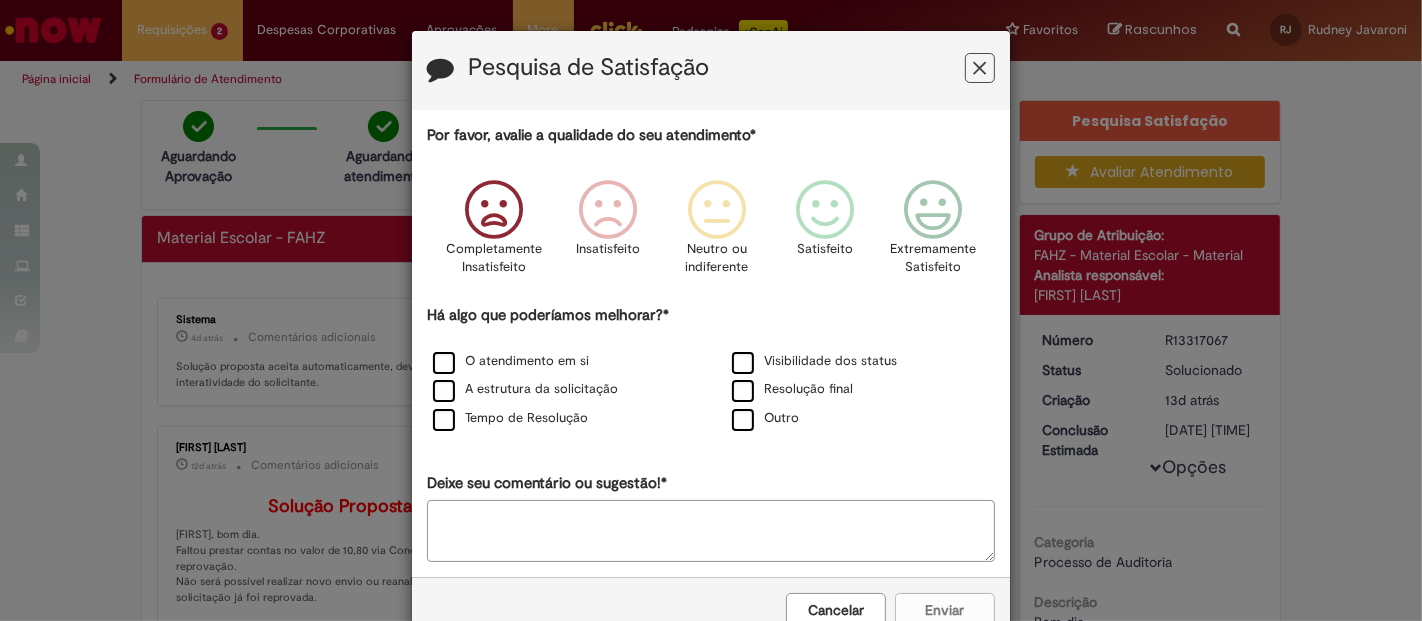 click at bounding box center (494, 210) 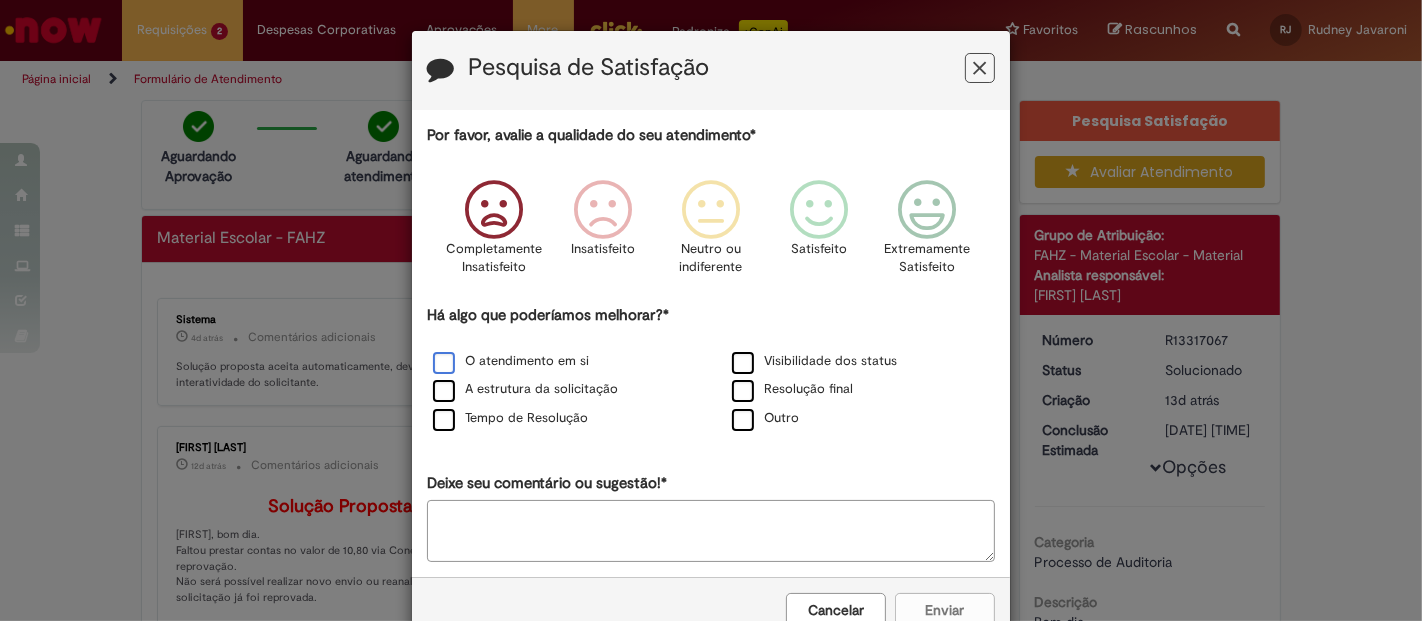 drag, startPoint x: 437, startPoint y: 365, endPoint x: 436, endPoint y: 406, distance: 41.01219 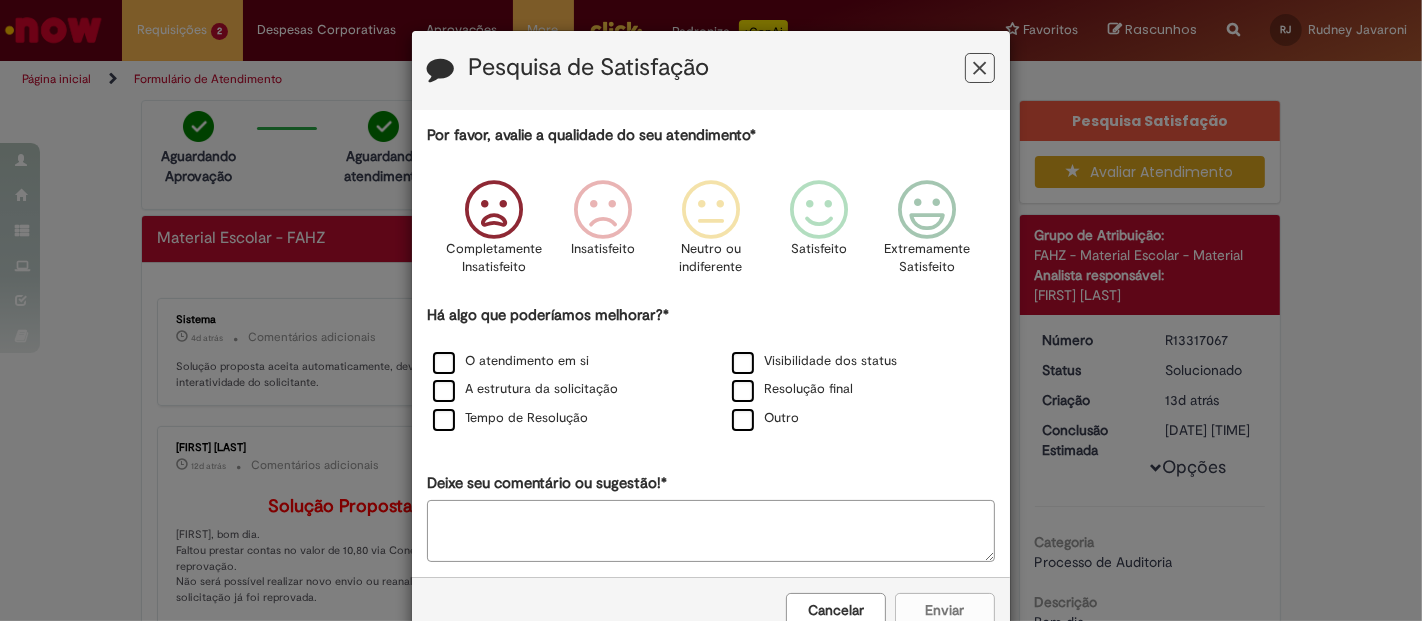 click on "O atendimento em si" at bounding box center [511, 361] 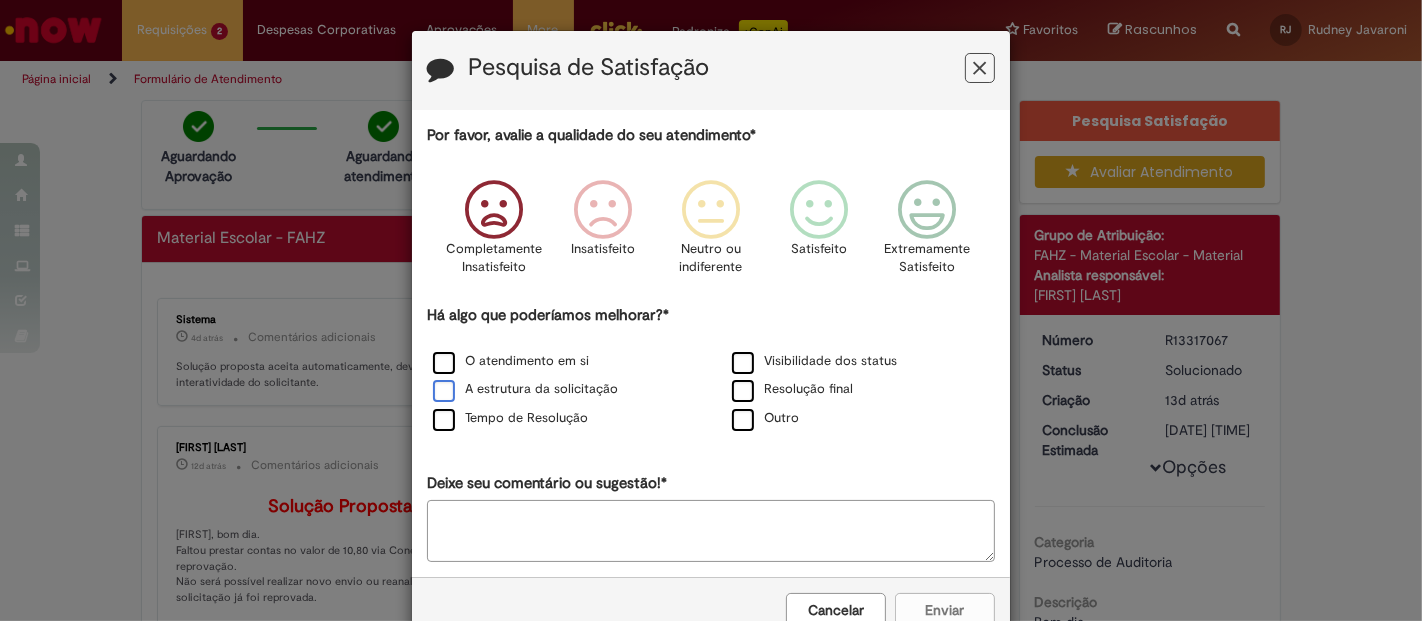 drag, startPoint x: 437, startPoint y: 392, endPoint x: 440, endPoint y: 418, distance: 26.172504 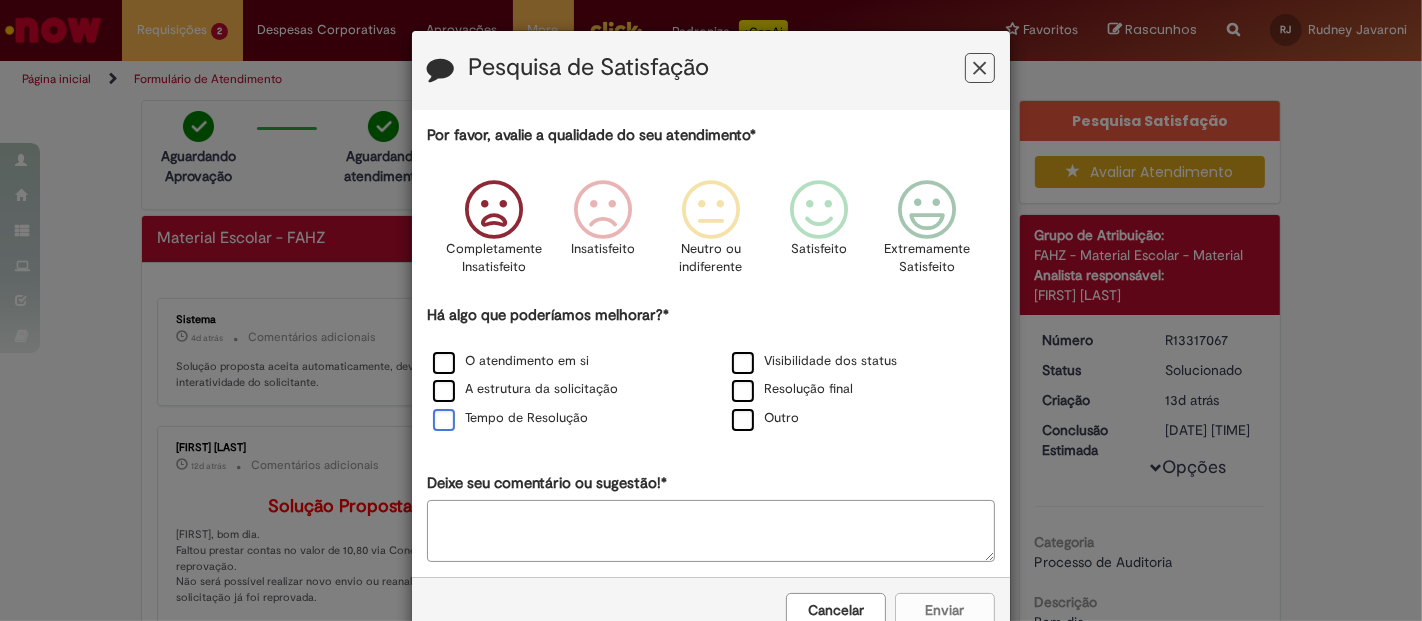 click on "A estrutura da solicitação" at bounding box center (525, 389) 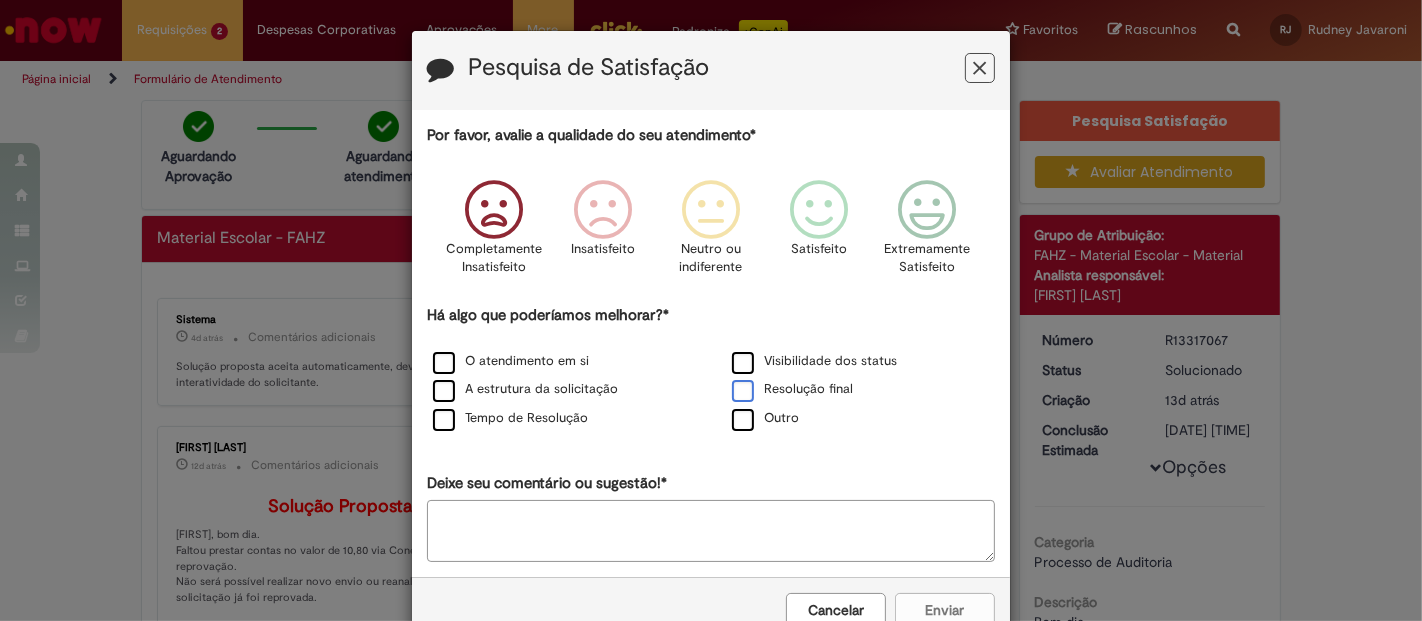 drag, startPoint x: 738, startPoint y: 364, endPoint x: 737, endPoint y: 387, distance: 23.021729 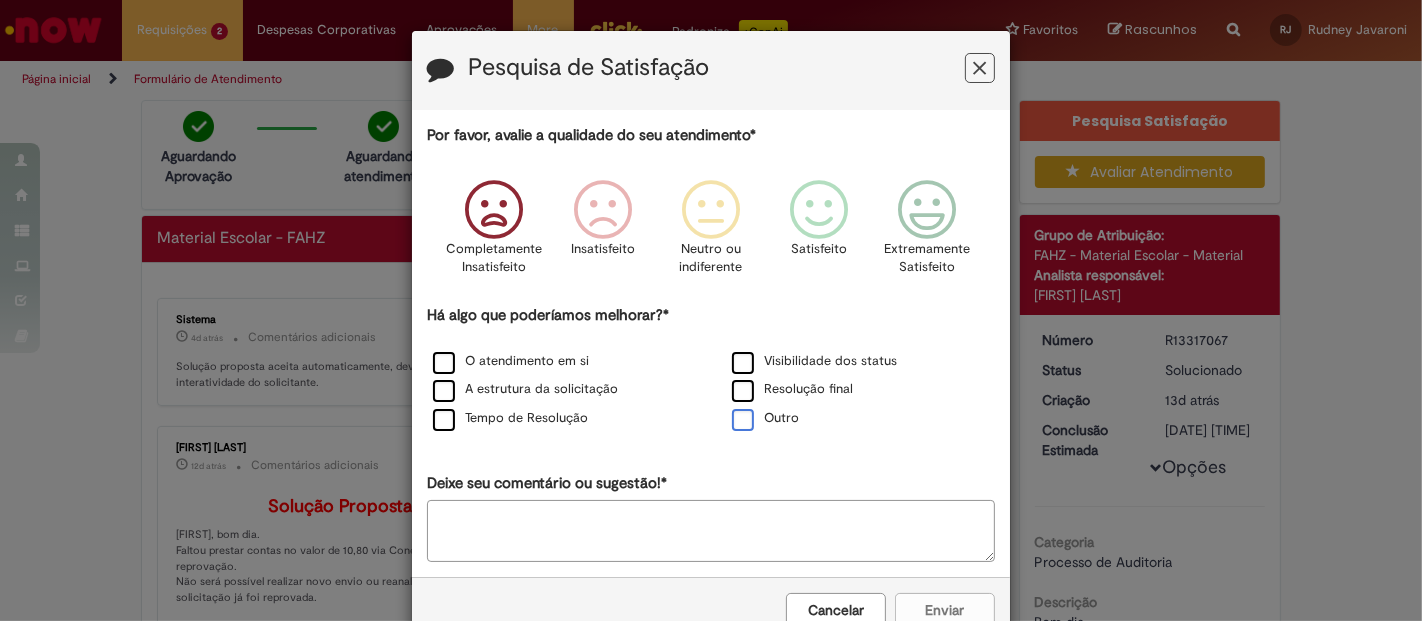 click on "Outro" at bounding box center [765, 418] 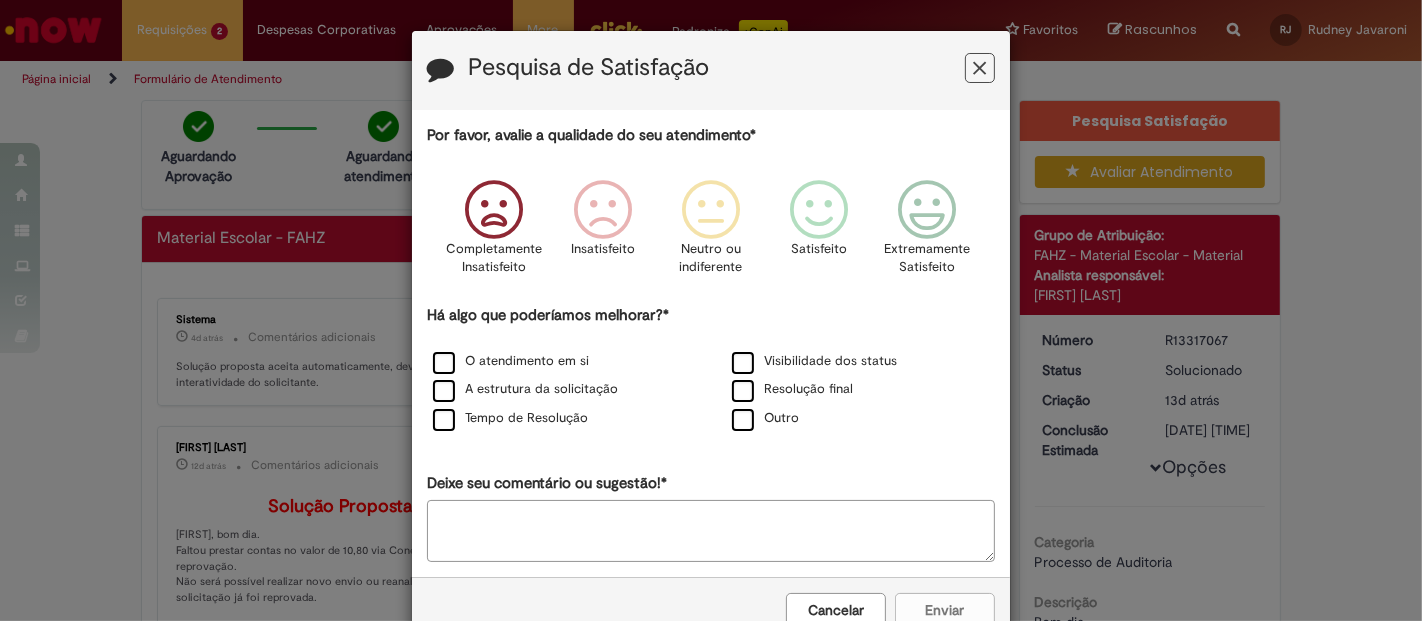 click on "Deixe seu comentário ou sugestão!*" at bounding box center [711, 531] 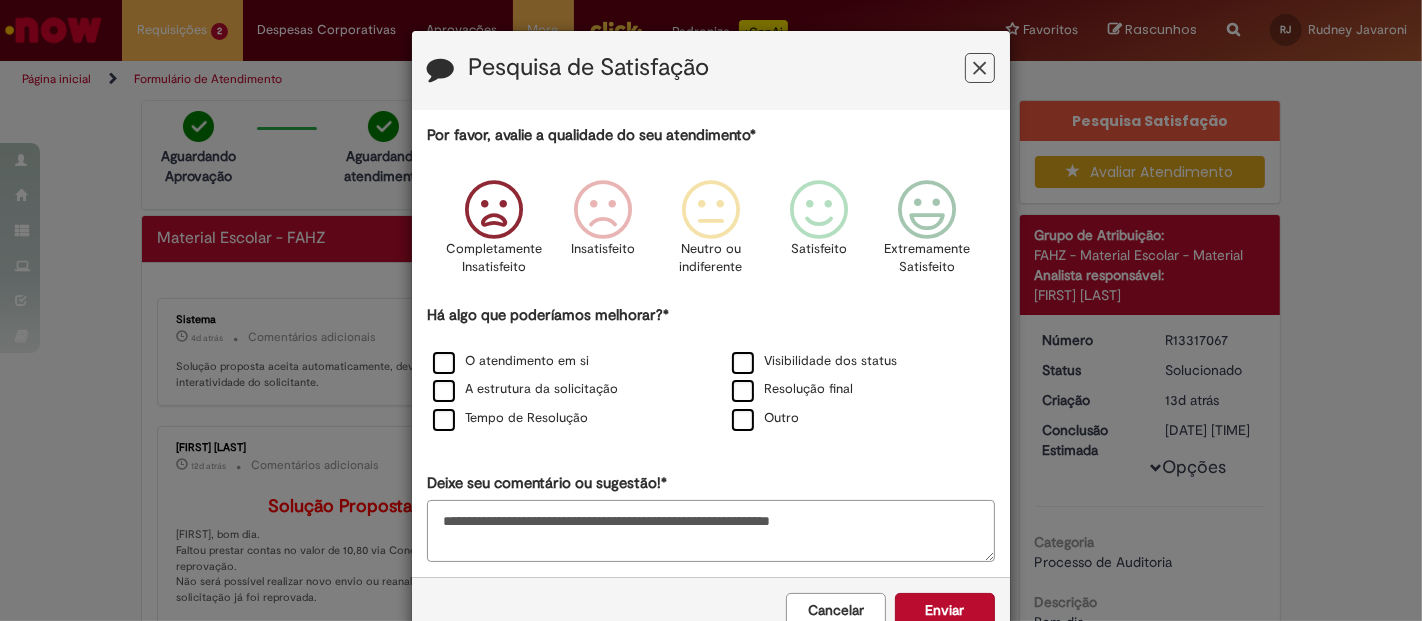 click on "**********" at bounding box center (711, 531) 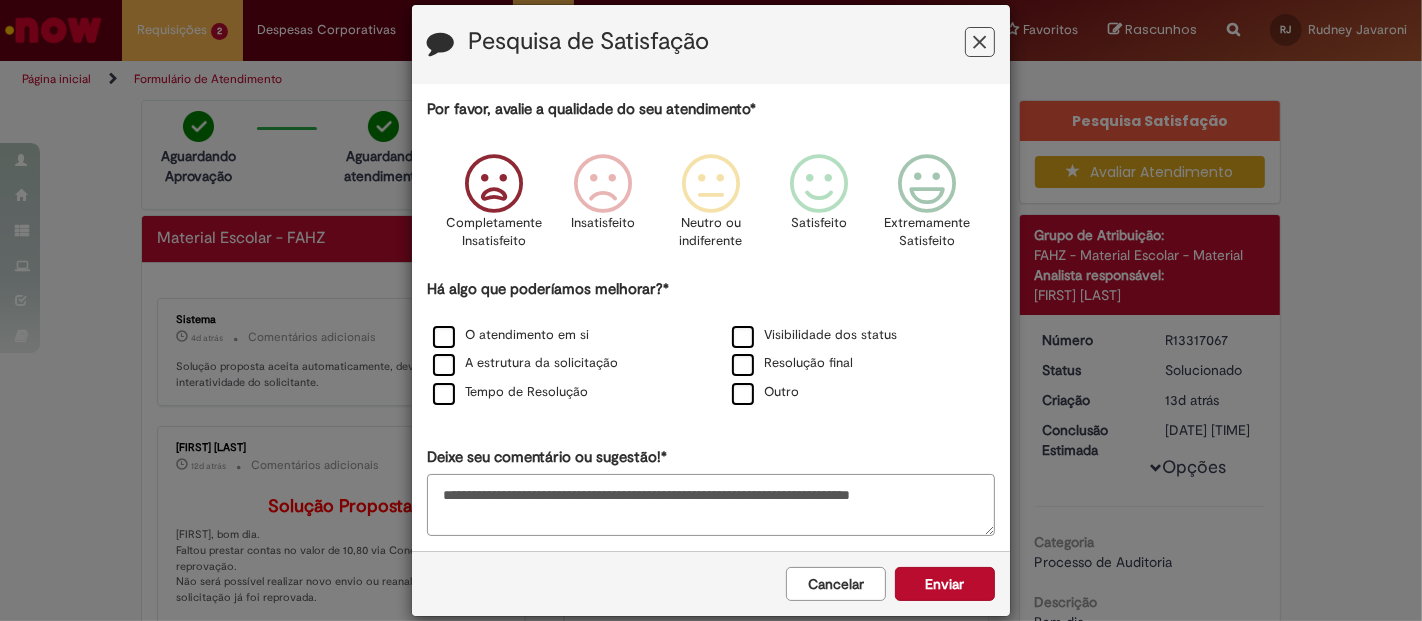 scroll, scrollTop: 49, scrollLeft: 0, axis: vertical 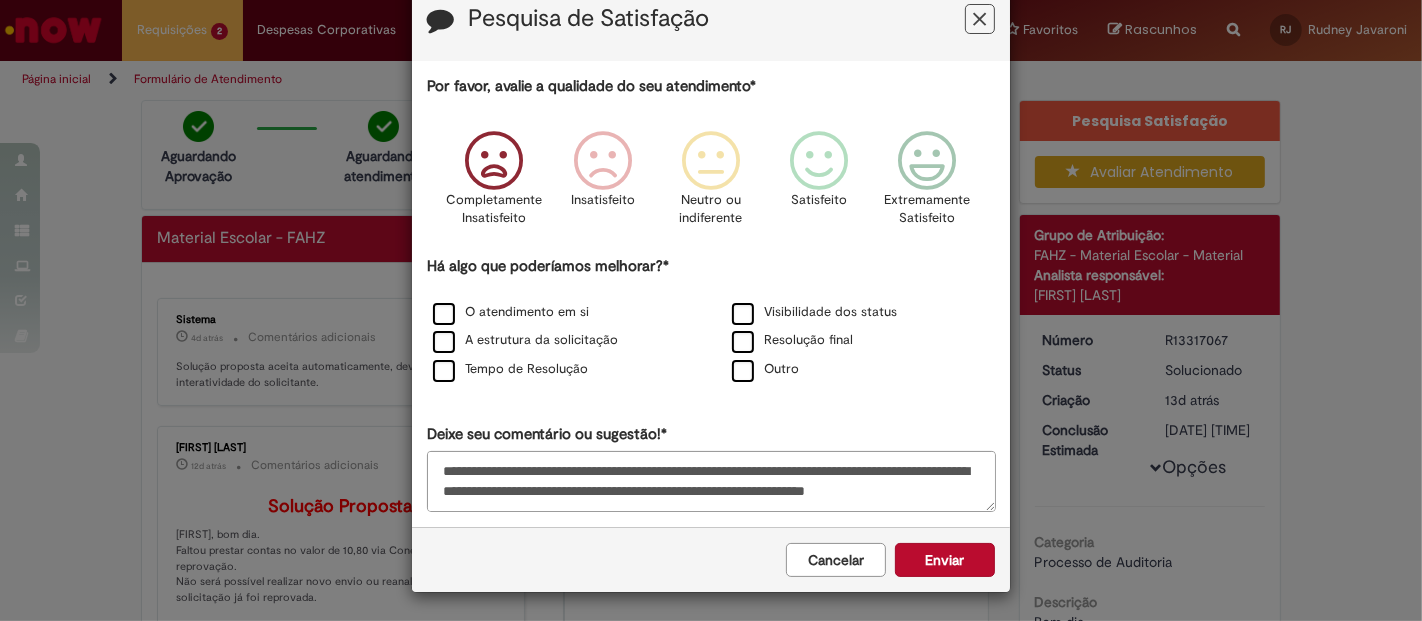 type on "**********" 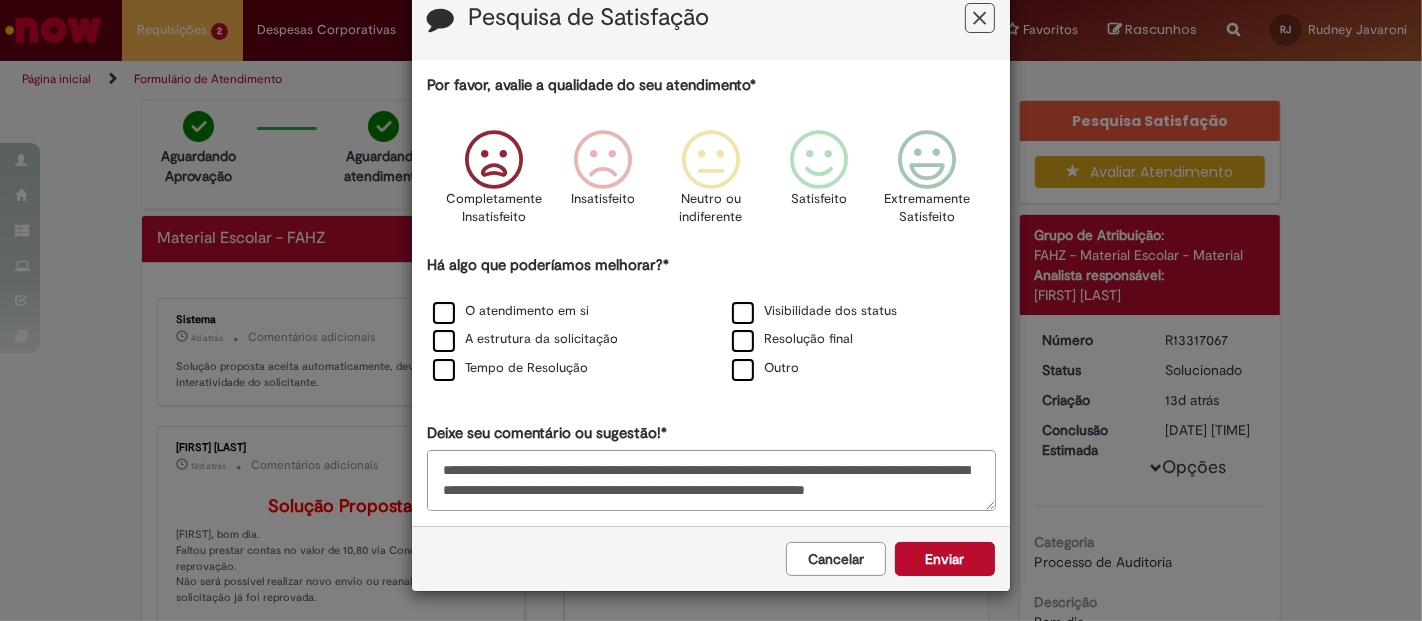 click on "Cancelar   Enviar" at bounding box center [711, 558] 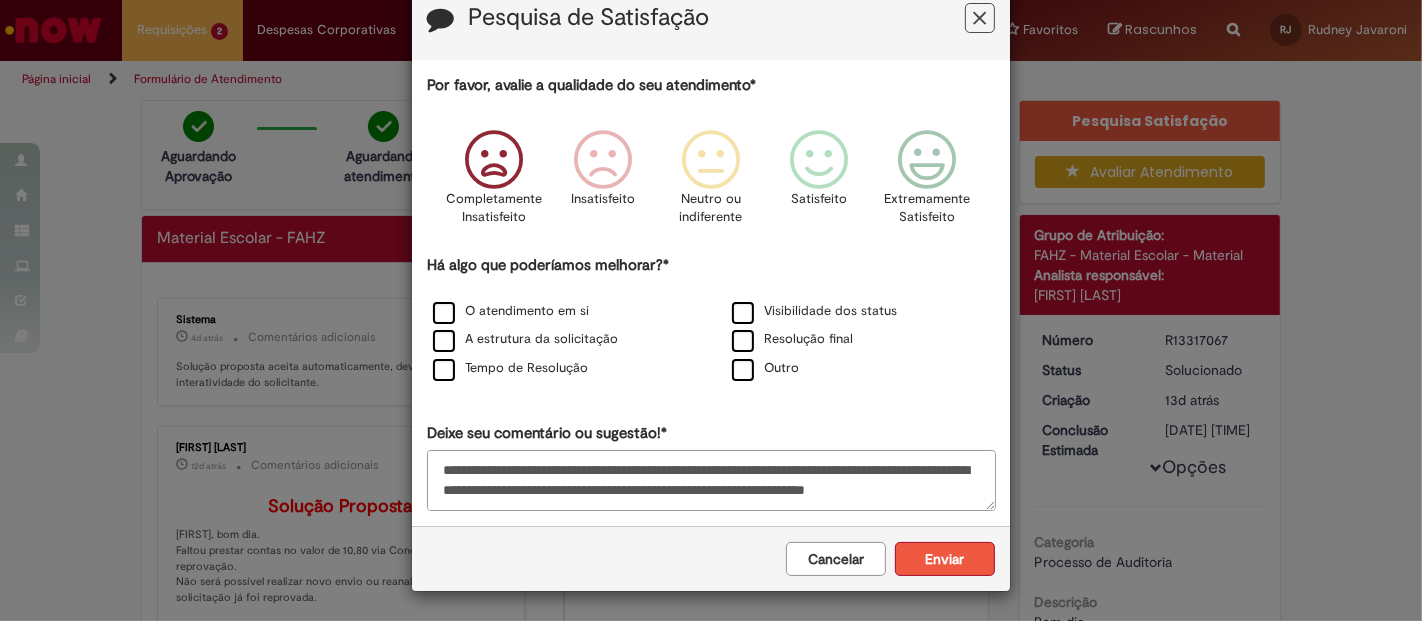 scroll, scrollTop: 49, scrollLeft: 0, axis: vertical 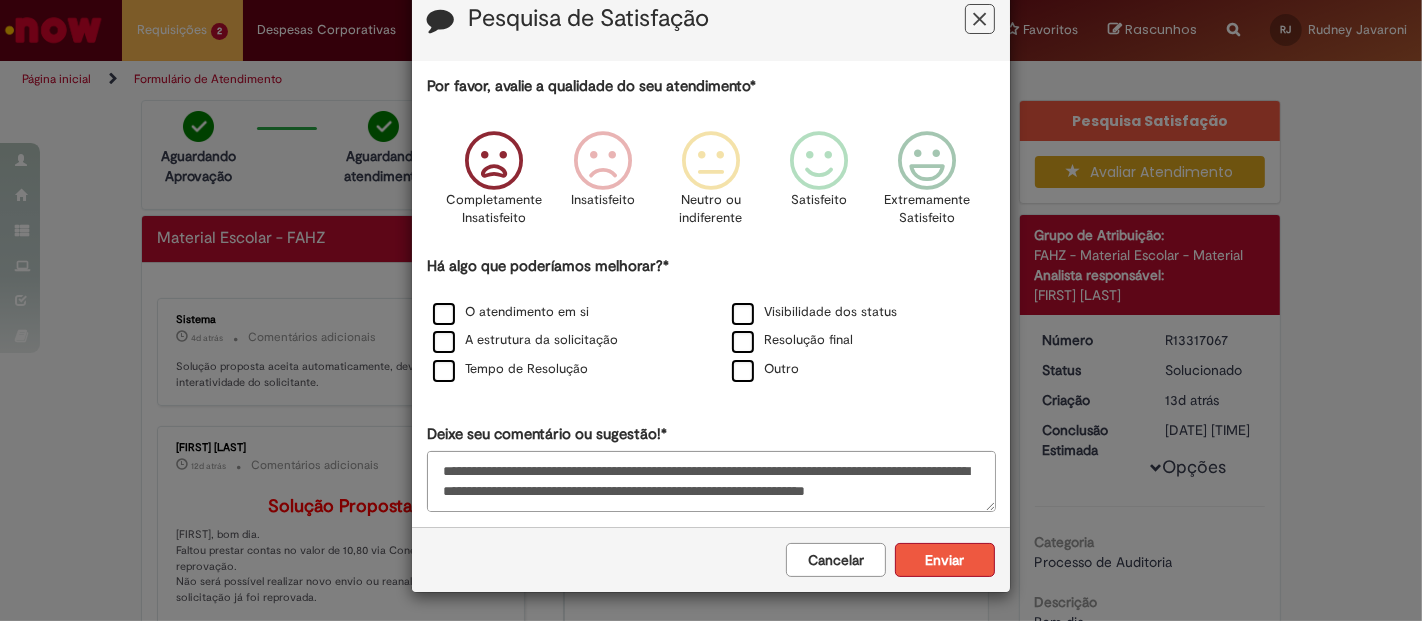 click on "Enviar" at bounding box center [945, 560] 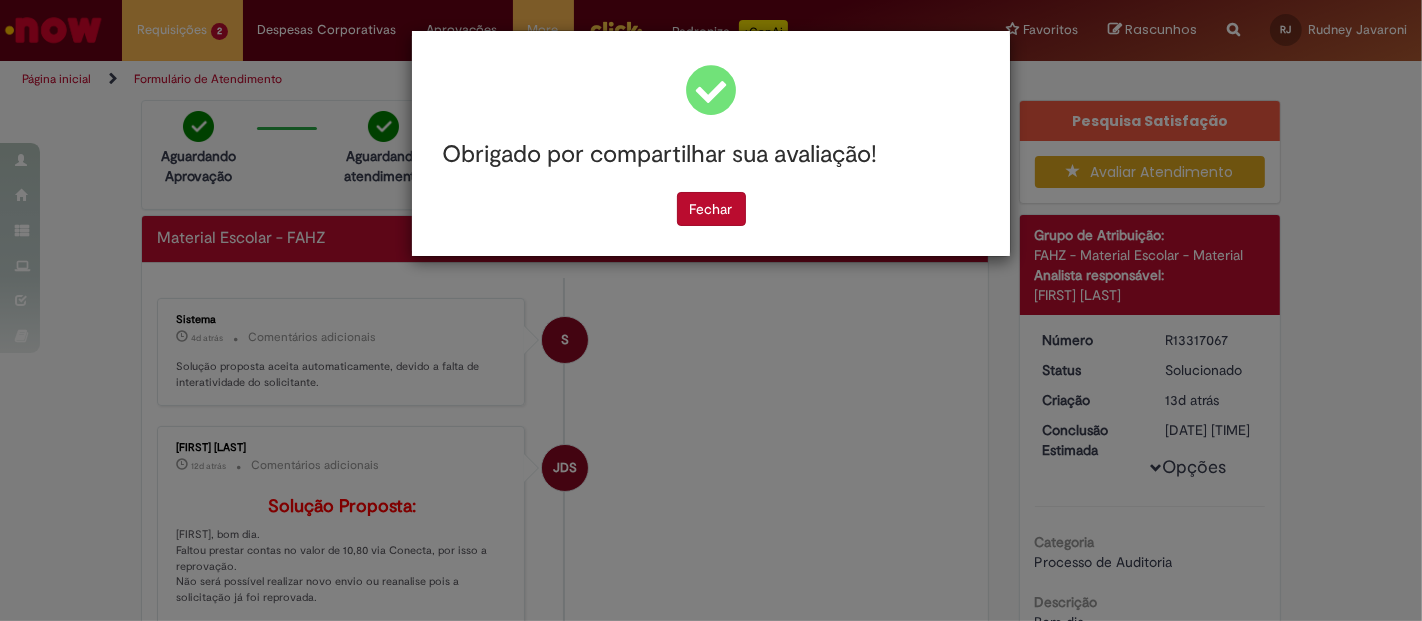 scroll, scrollTop: 0, scrollLeft: 0, axis: both 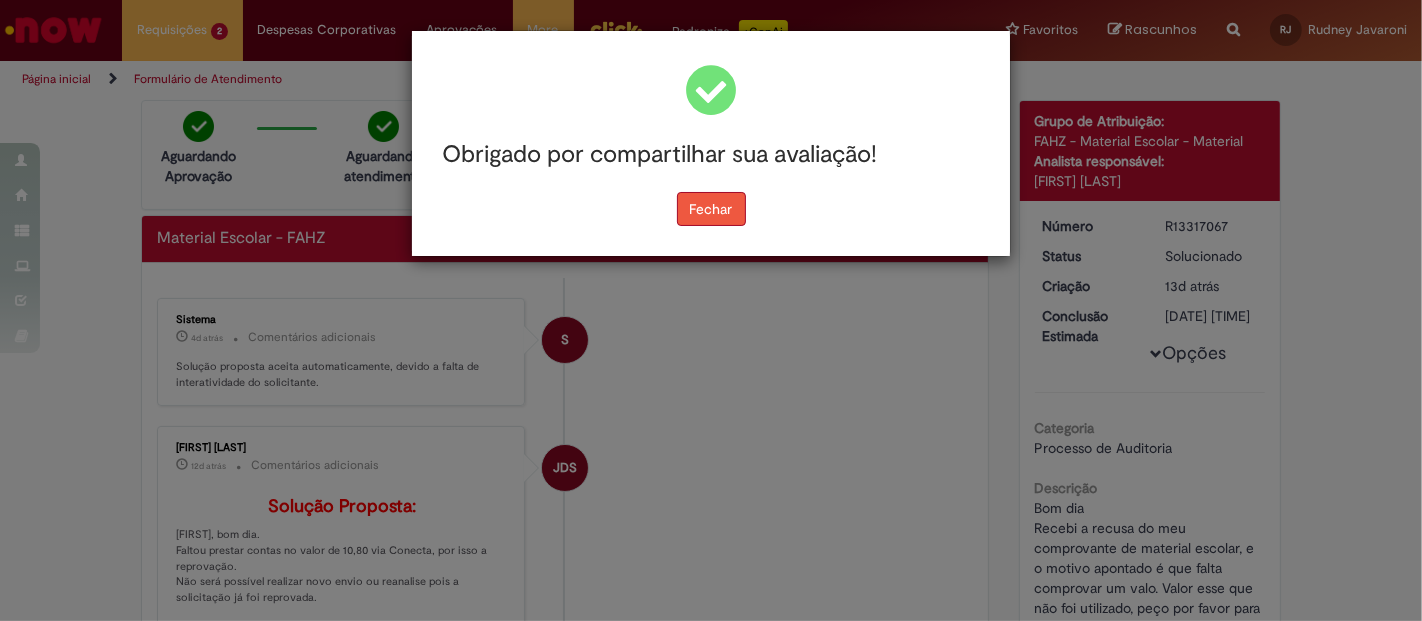 click on "Fechar" at bounding box center [711, 209] 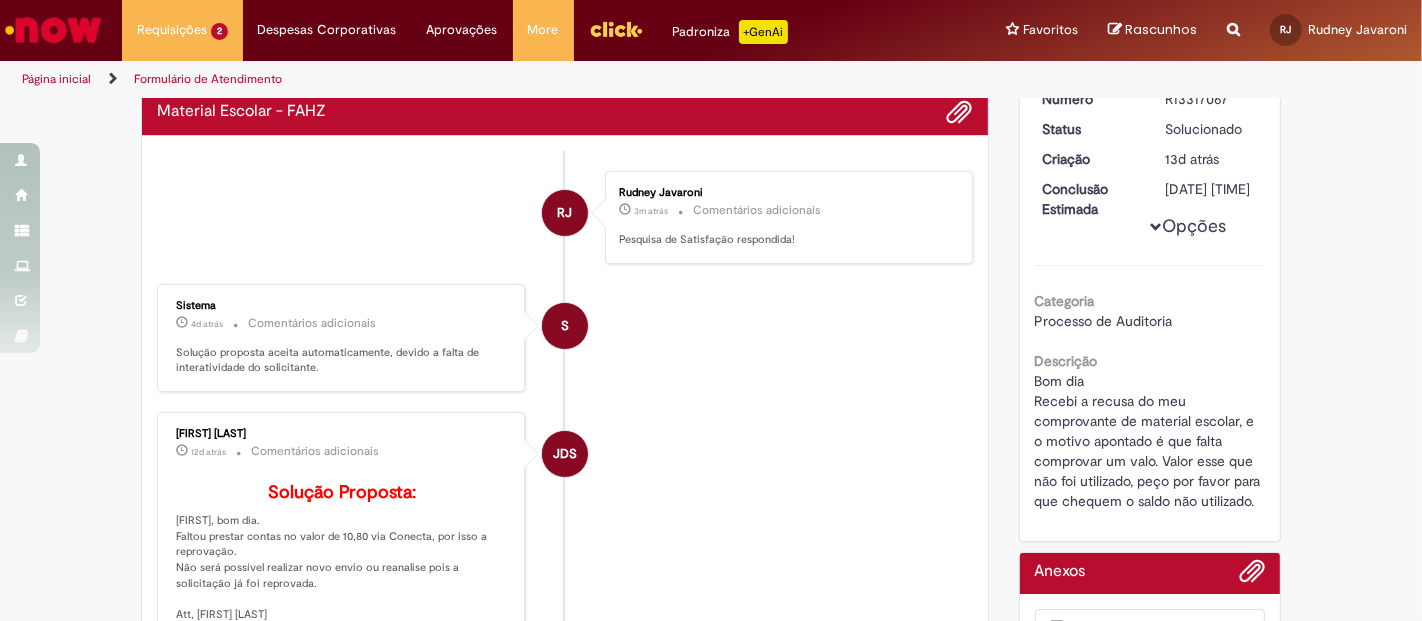 scroll, scrollTop: 111, scrollLeft: 0, axis: vertical 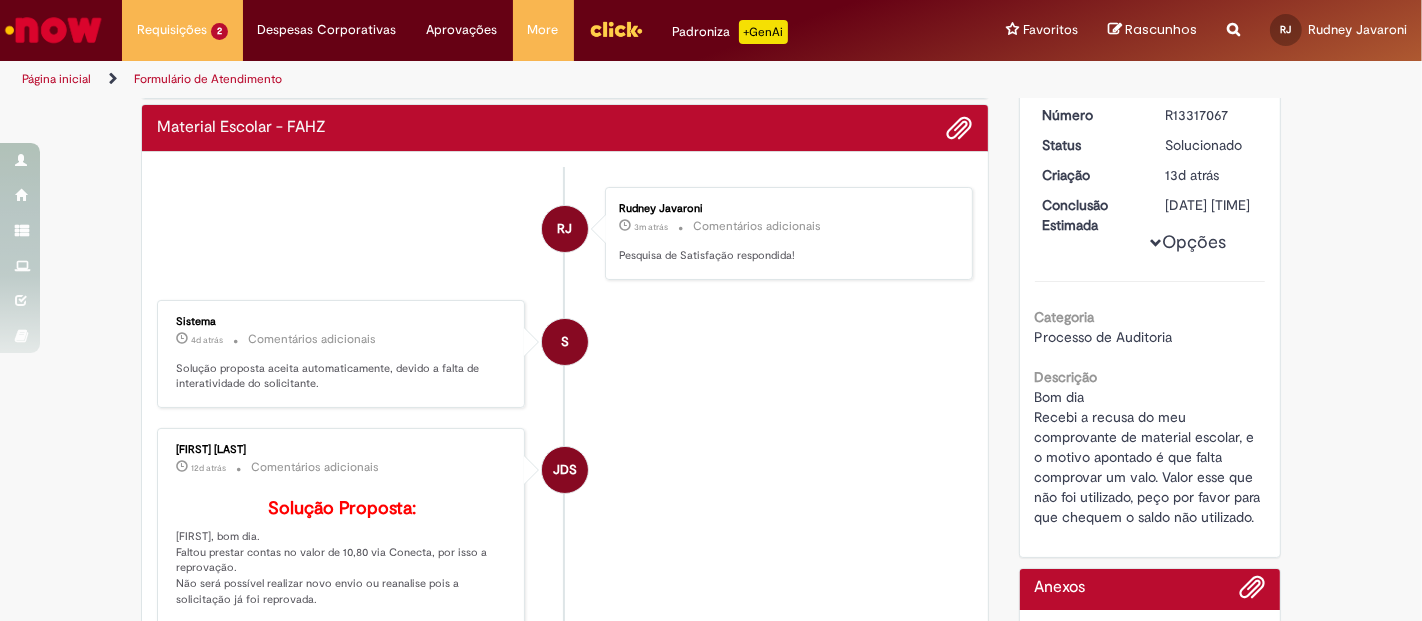 drag, startPoint x: 197, startPoint y: 443, endPoint x: 282, endPoint y: 443, distance: 85 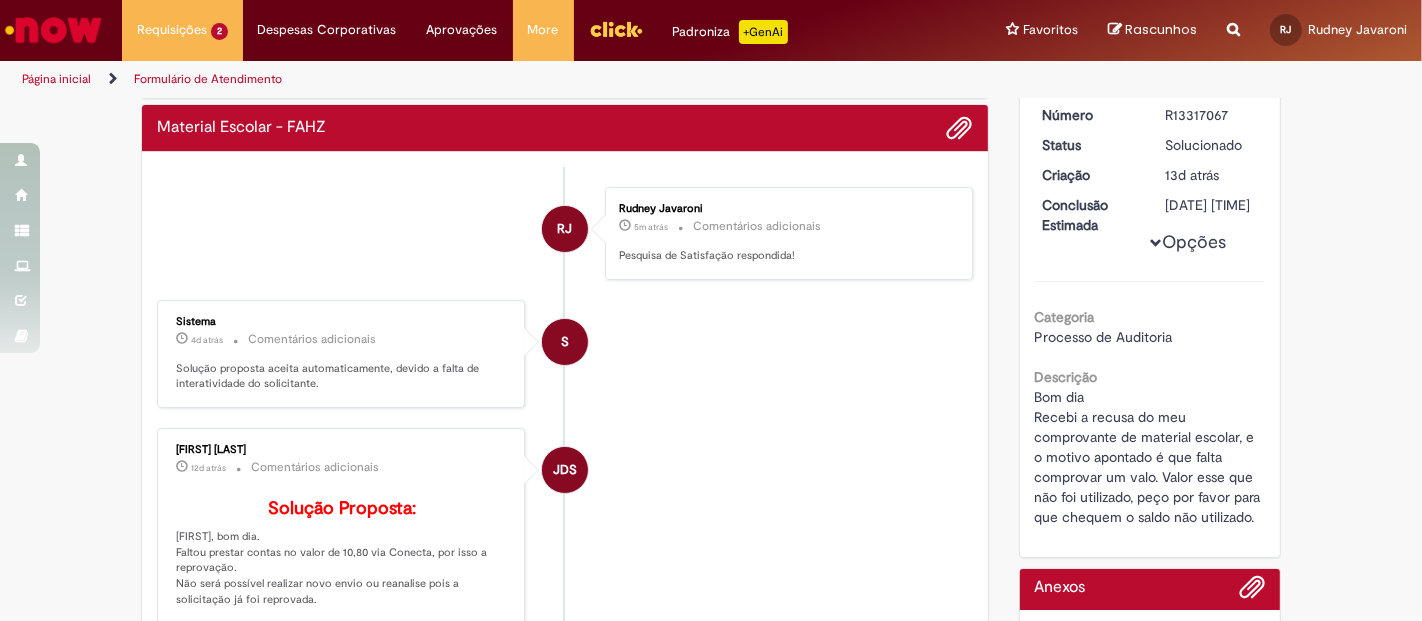 scroll, scrollTop: 222, scrollLeft: 0, axis: vertical 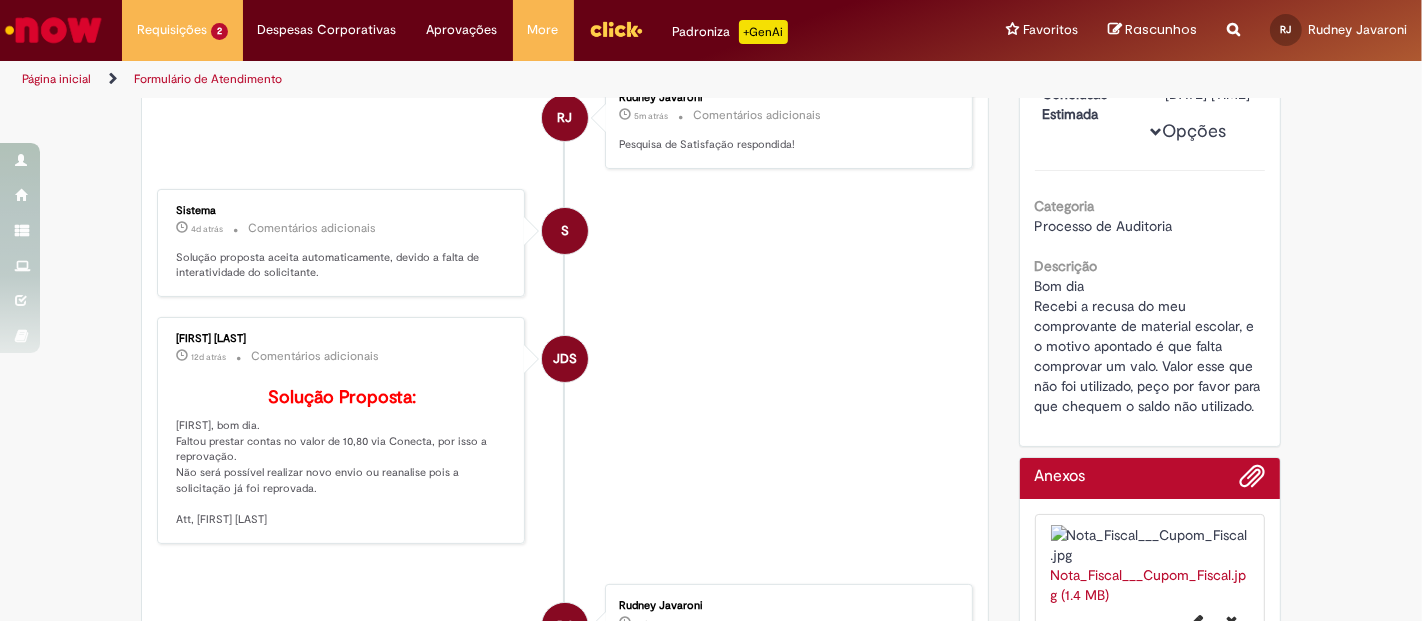 click on "JDS
[FIRST] [LAST]
12d atrás 12 dias atrás     Comentários adicionais
Solução Proposta:
Runey, bom dia.
Faltou prestar contas no valor de 10,80 via Conecta, por isso a reprovação.
Não será possível realizar novo envio ou reanalise pois a solicitação já foi reprovada.
Att, [FIRST] [LAST]" at bounding box center [565, 430] 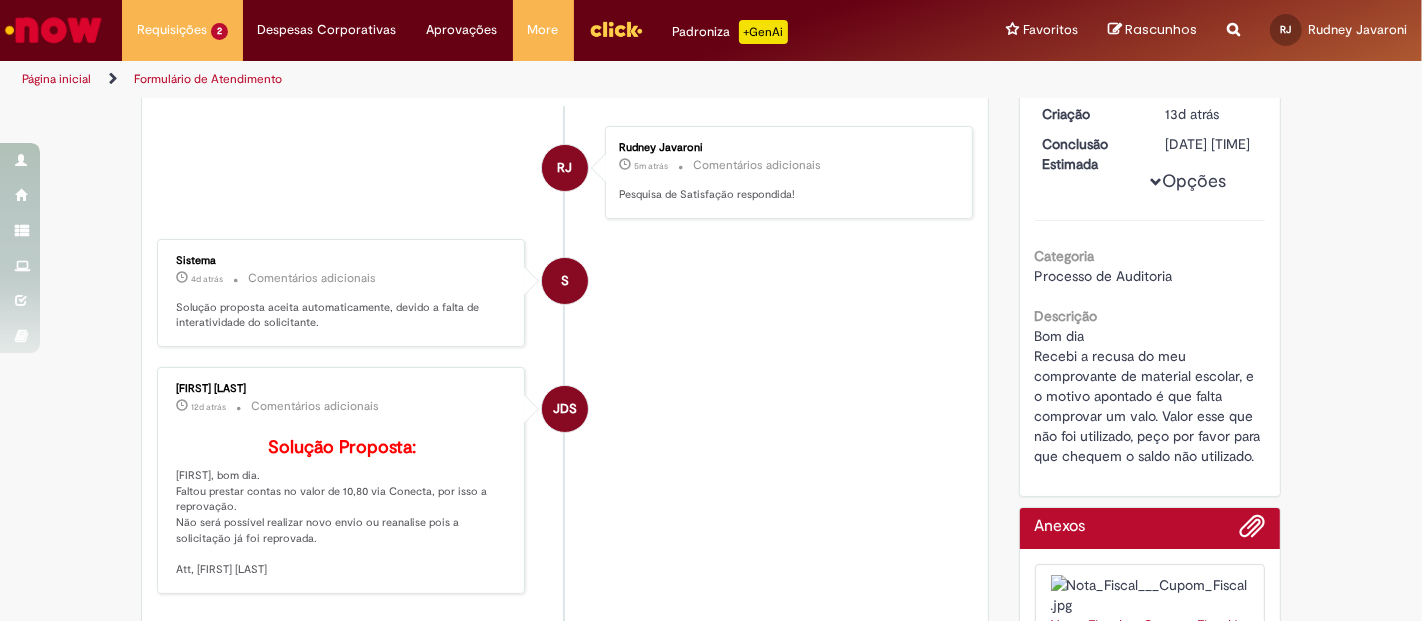 scroll, scrollTop: 222, scrollLeft: 0, axis: vertical 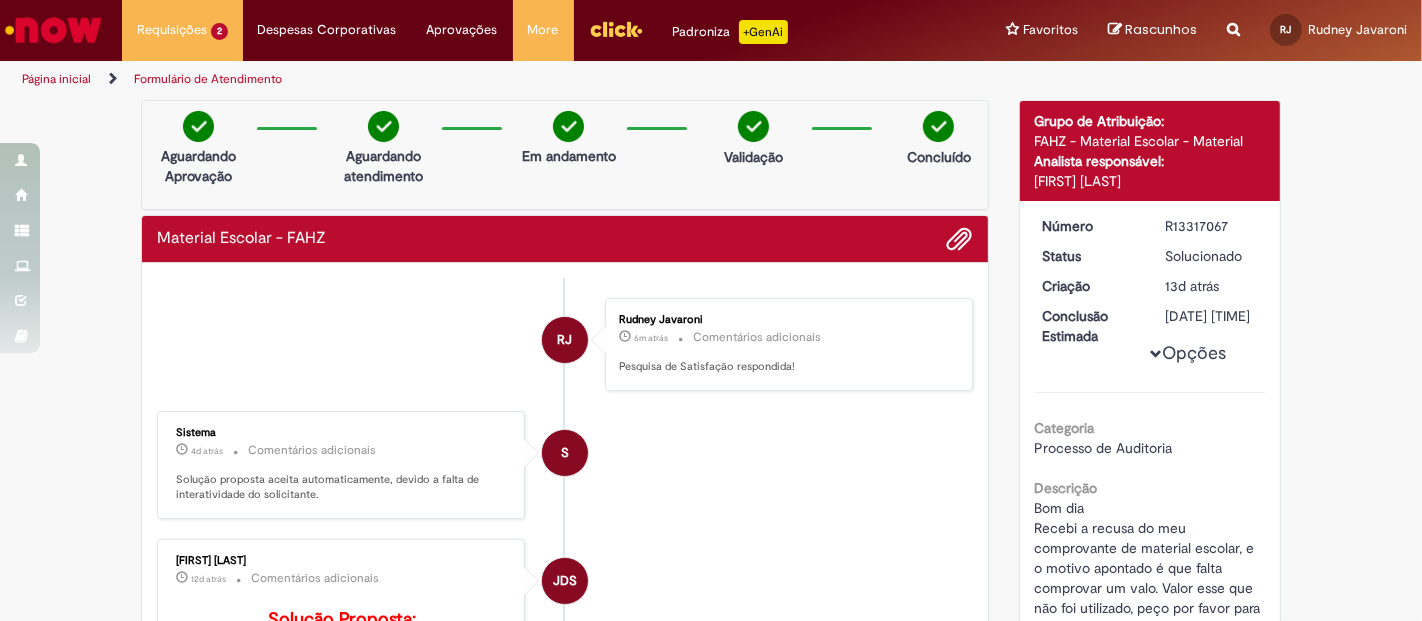 click on "R13317067" at bounding box center [1211, 226] 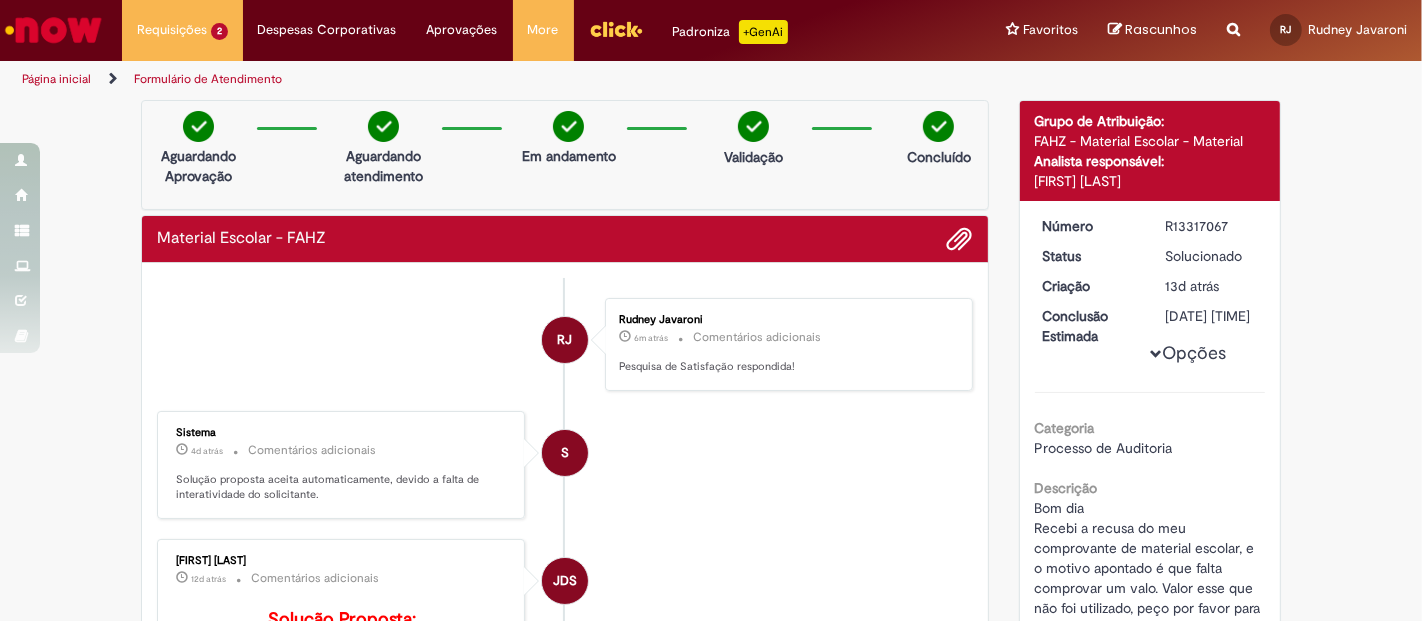 copy on "R13317067" 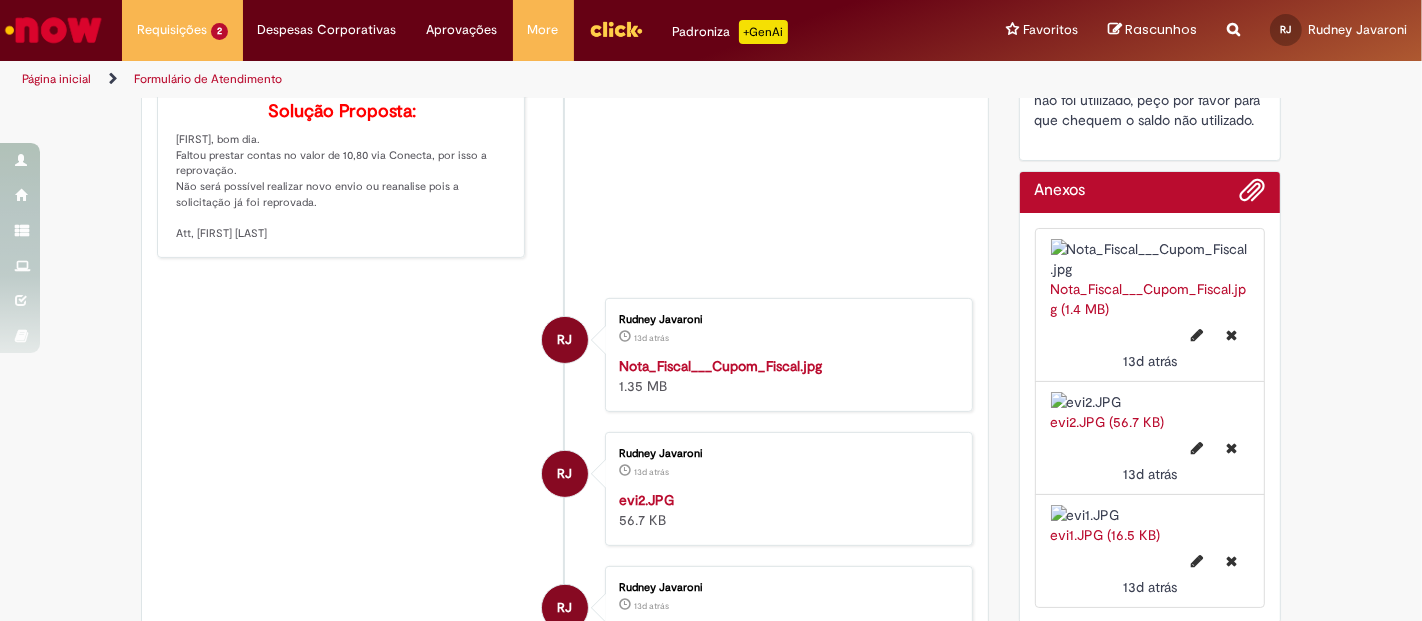scroll, scrollTop: 555, scrollLeft: 0, axis: vertical 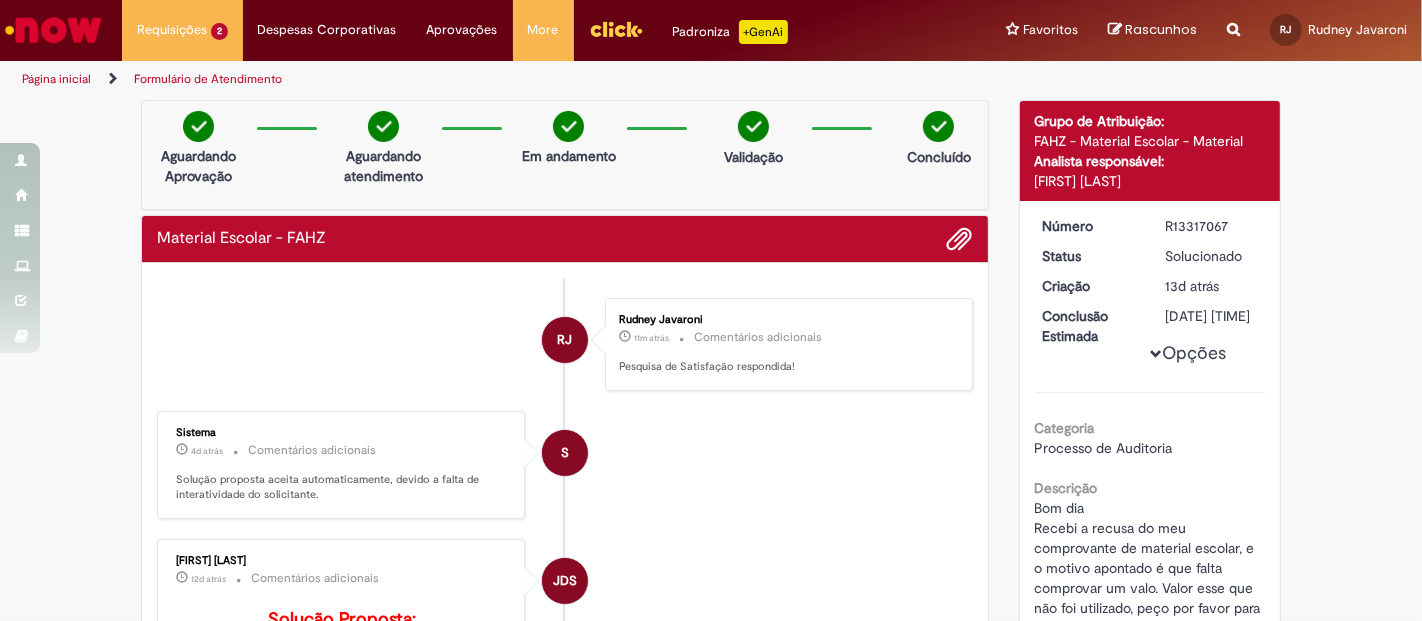 copy on "R13317067" 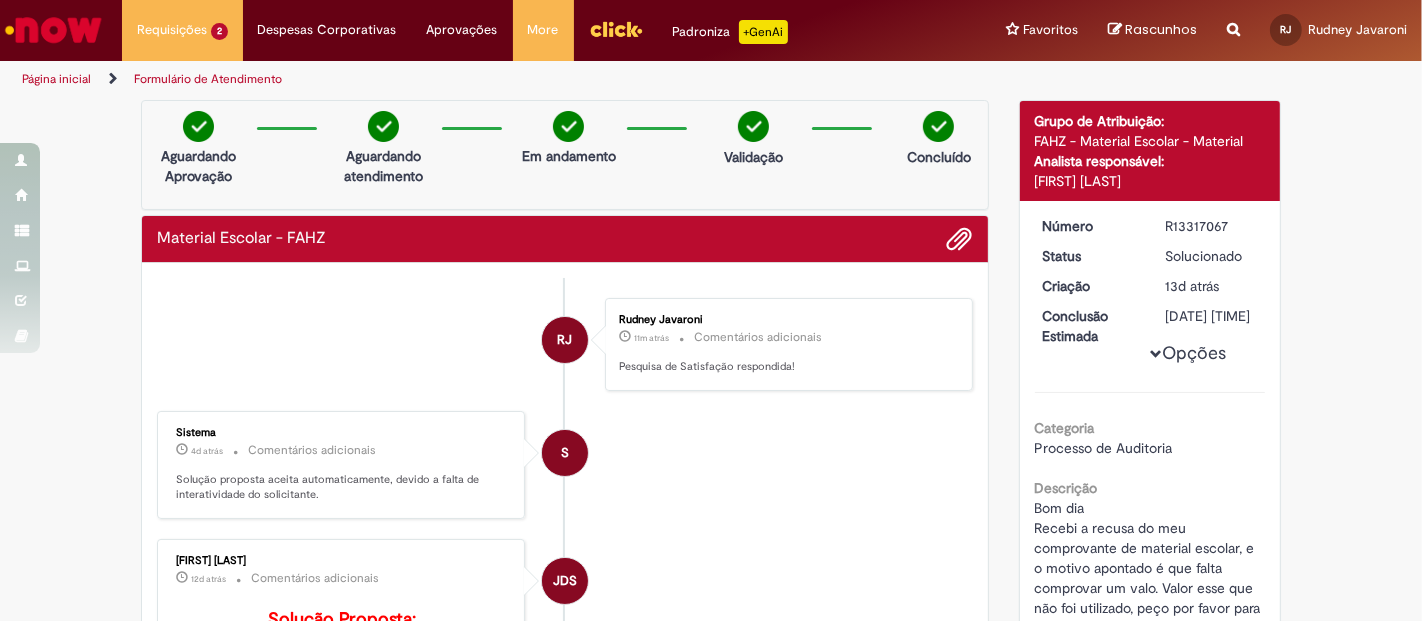 click on "S
Sistema
[TIME] [DATE]     Comentários adicionais
Solução proposta aceita automaticamente, devido a falta de interatividade do solicitante." at bounding box center (565, 465) 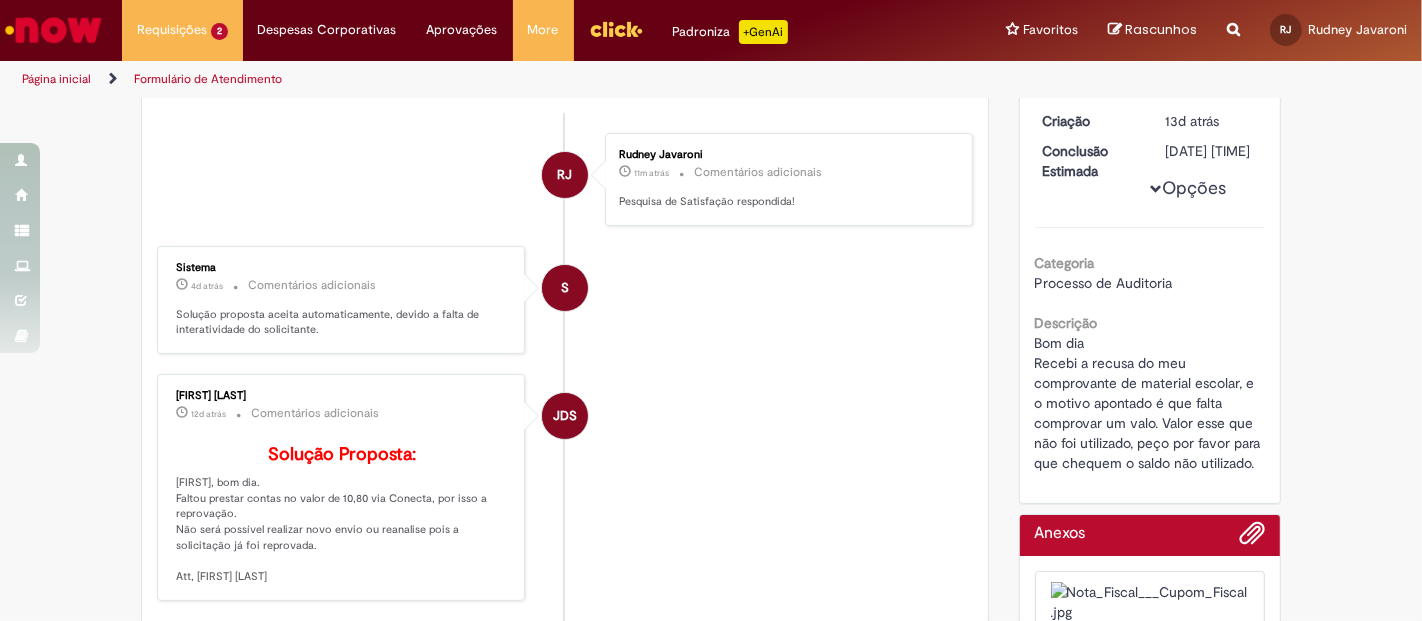 scroll, scrollTop: 222, scrollLeft: 0, axis: vertical 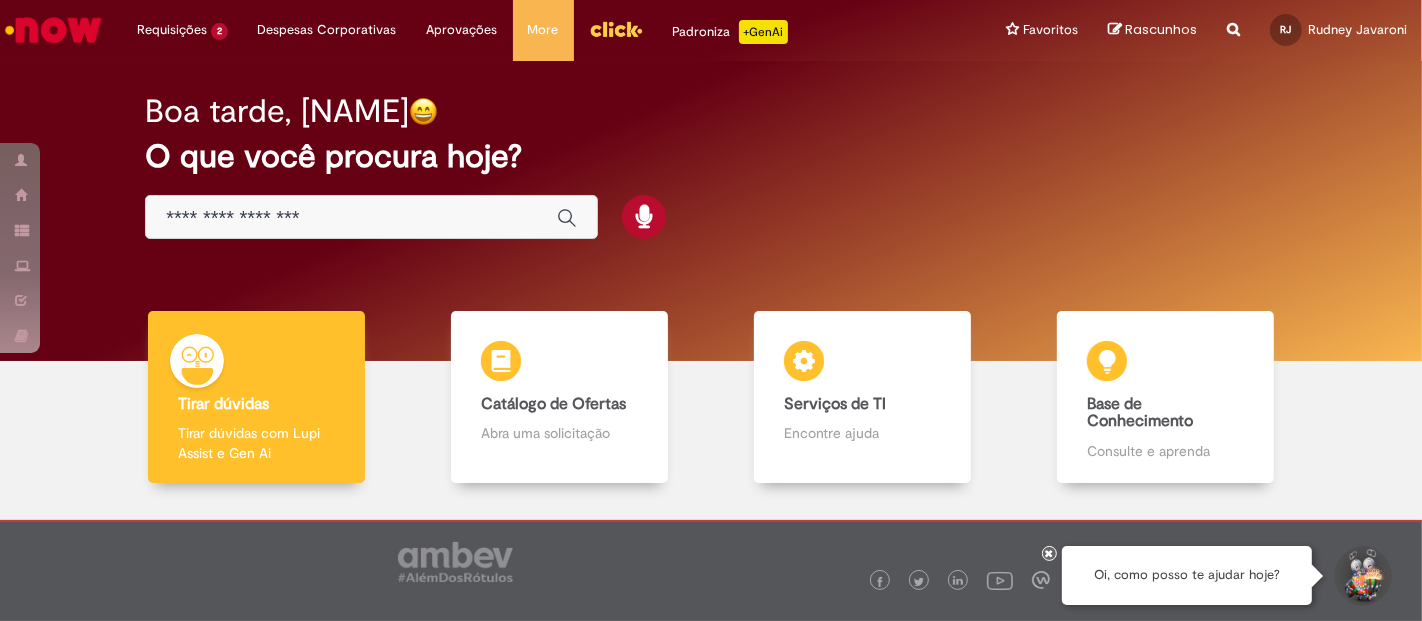 click at bounding box center [351, 218] 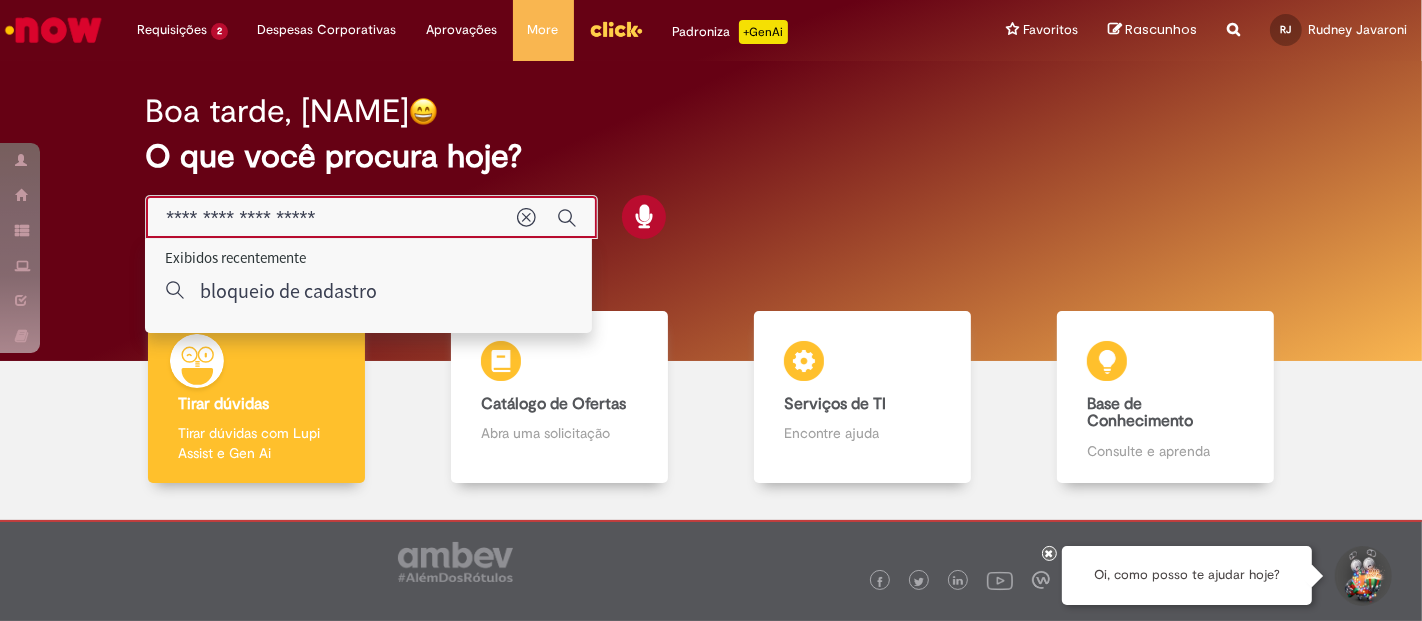 type on "**********" 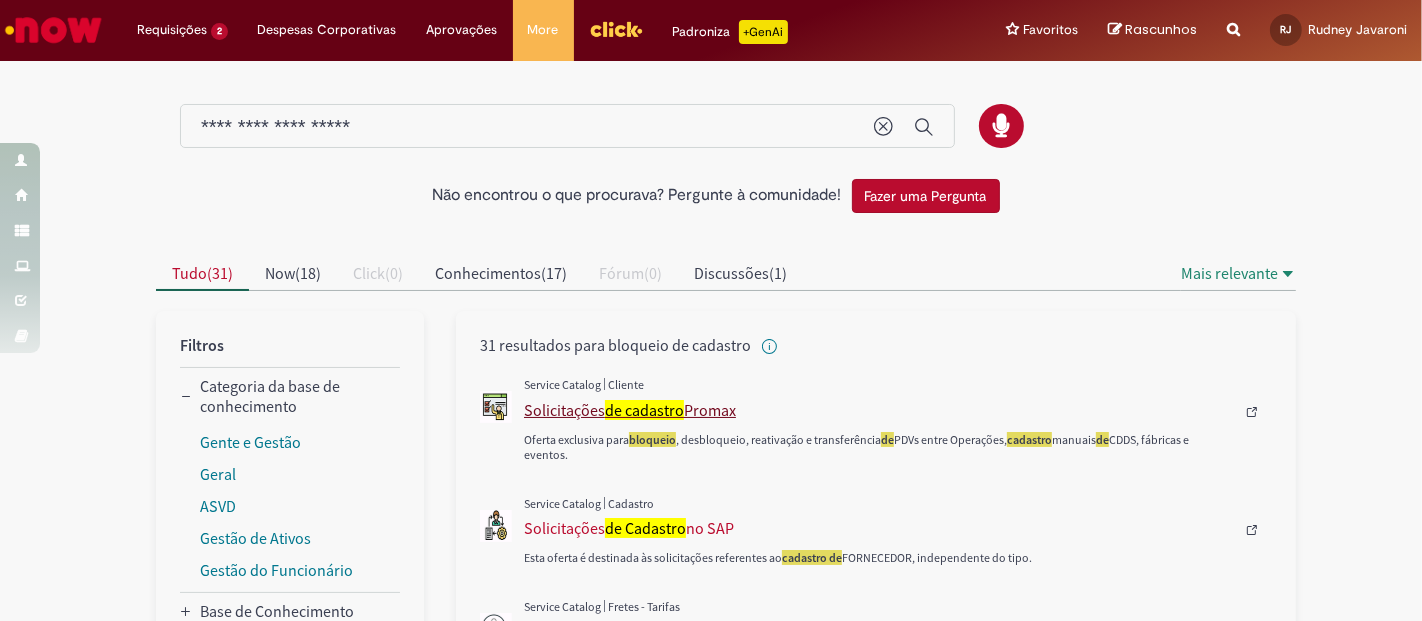 click on "Solicitações  de cadastro  Promax" at bounding box center (879, 410) 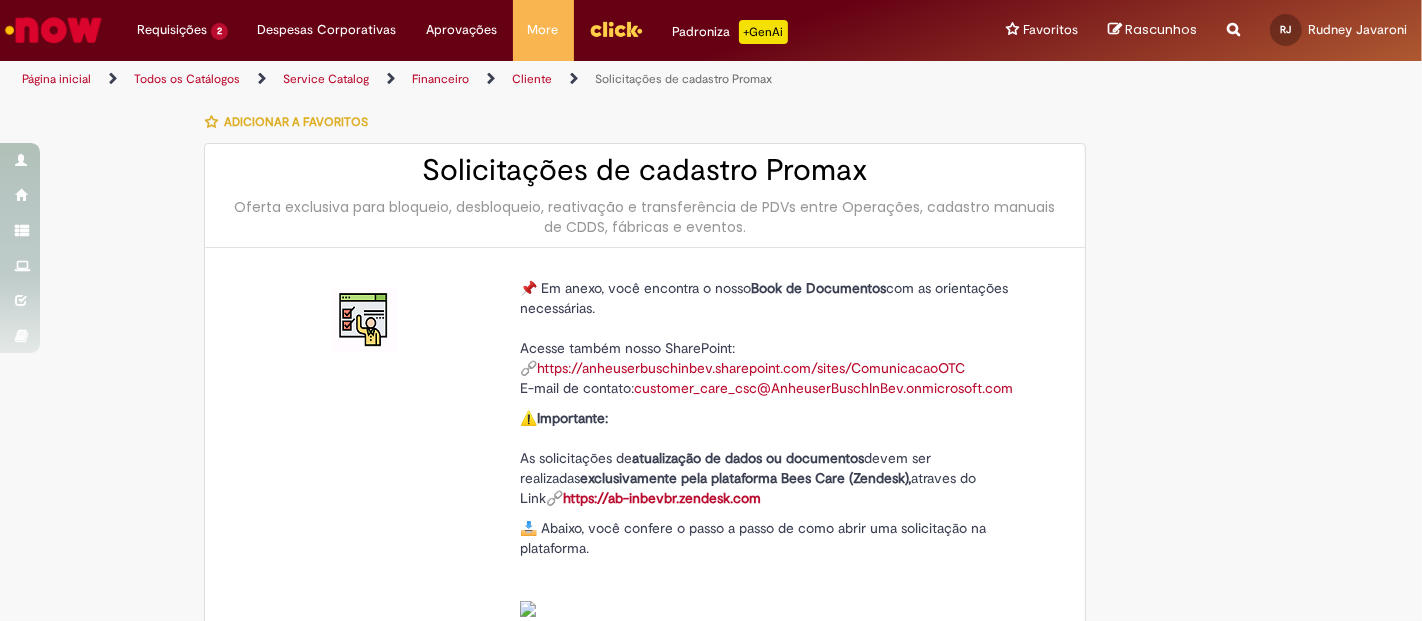 type on "********" 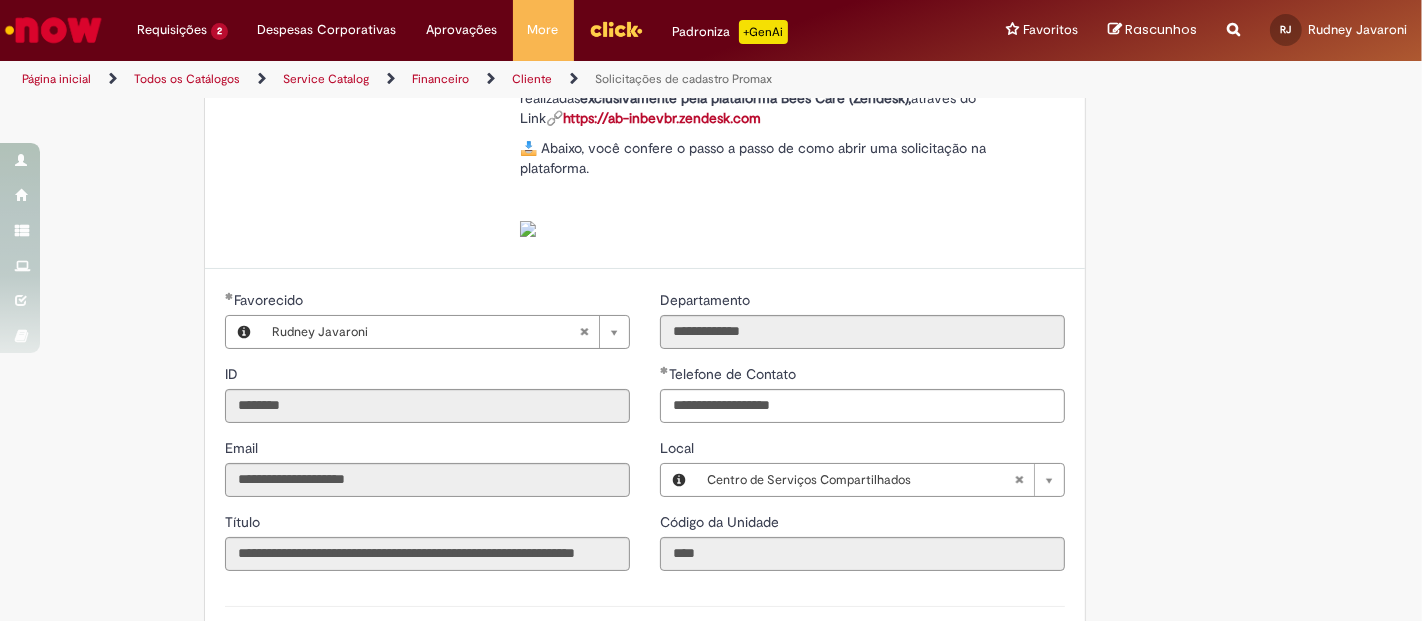 scroll, scrollTop: 666, scrollLeft: 0, axis: vertical 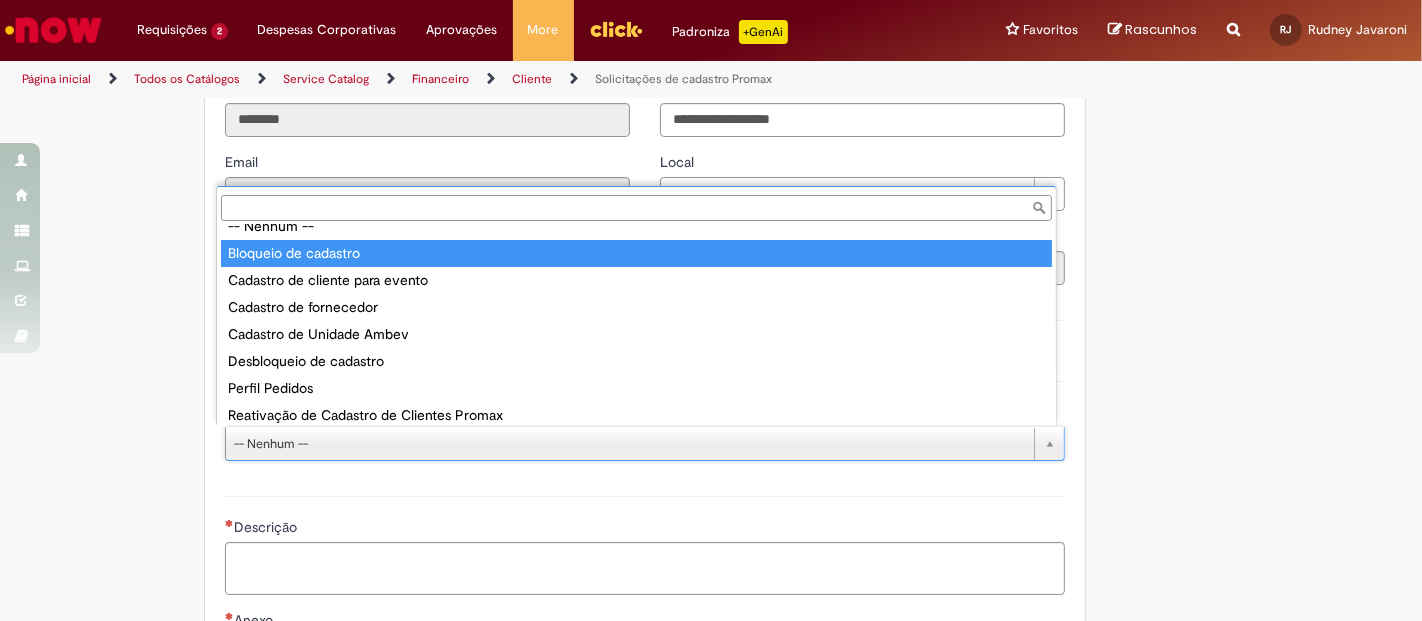 type on "**********" 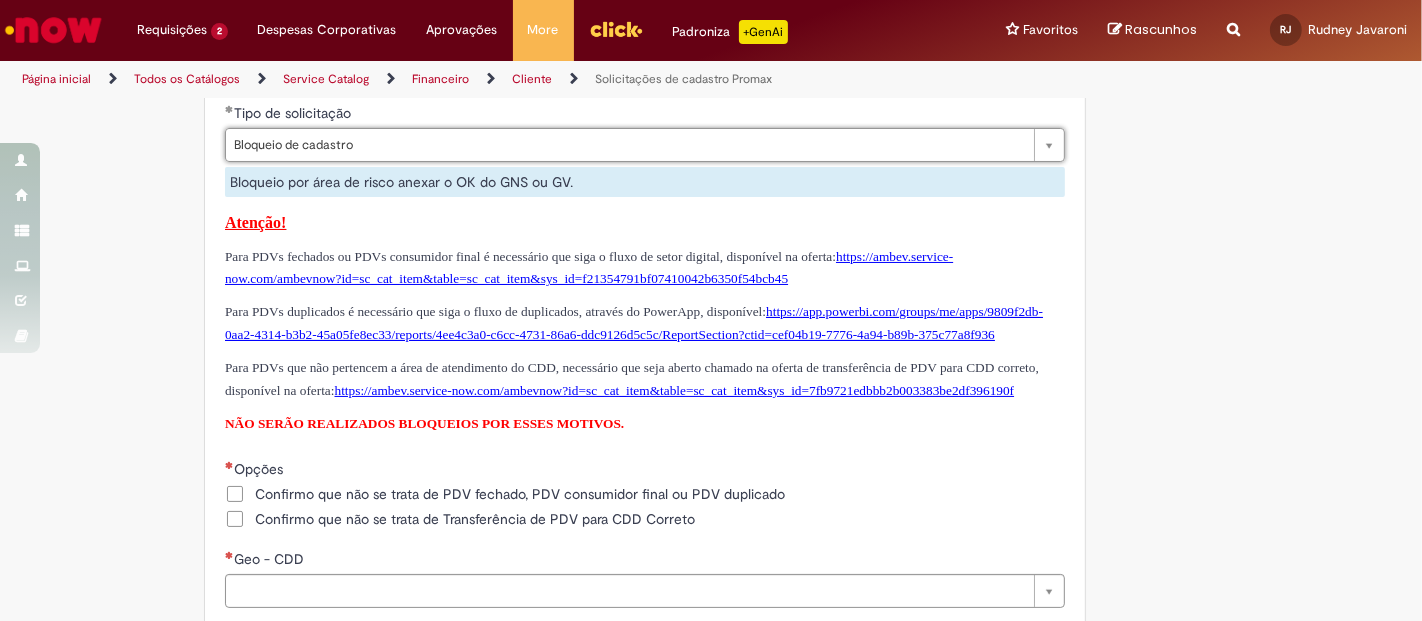 scroll, scrollTop: 1000, scrollLeft: 0, axis: vertical 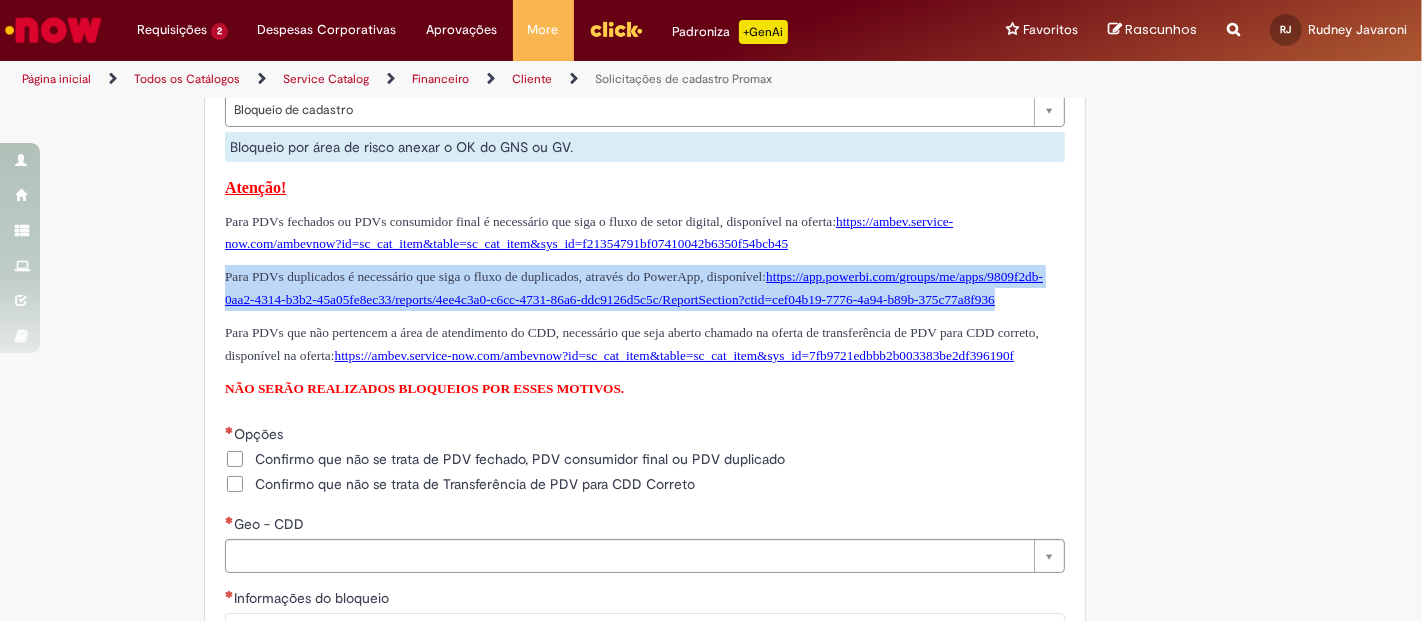 drag, startPoint x: 208, startPoint y: 297, endPoint x: 1104, endPoint y: 342, distance: 897.12933 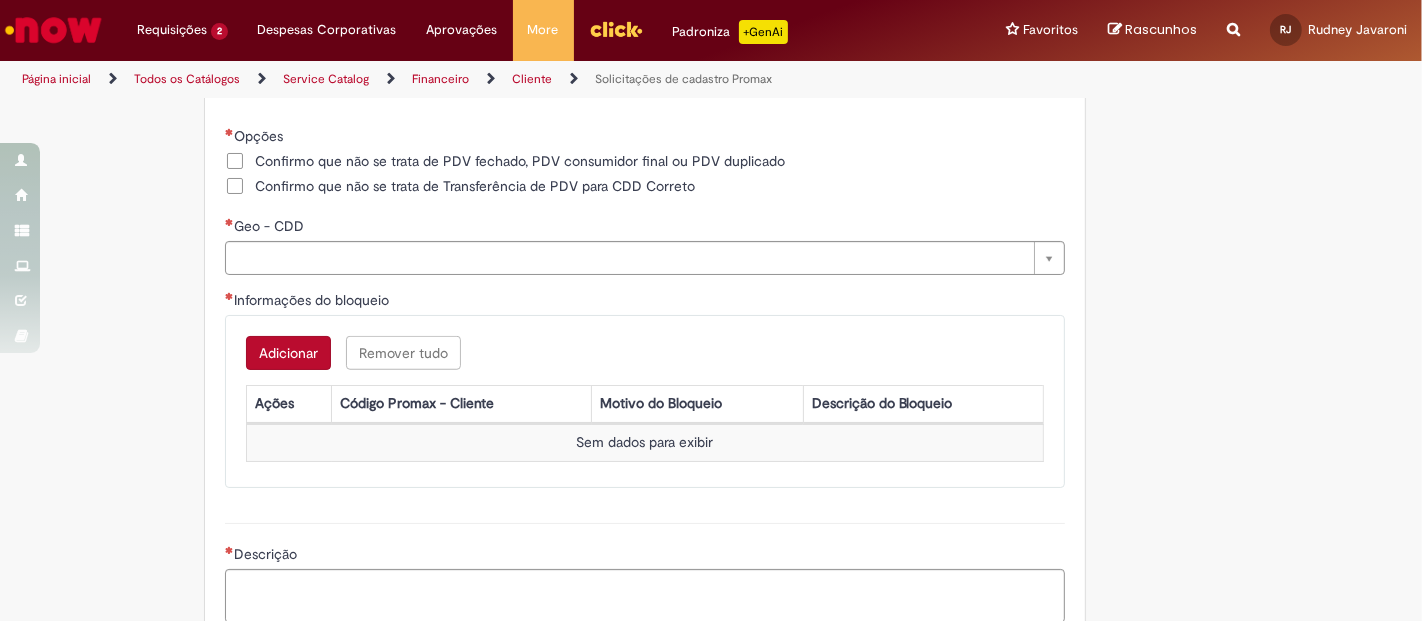 scroll, scrollTop: 1333, scrollLeft: 0, axis: vertical 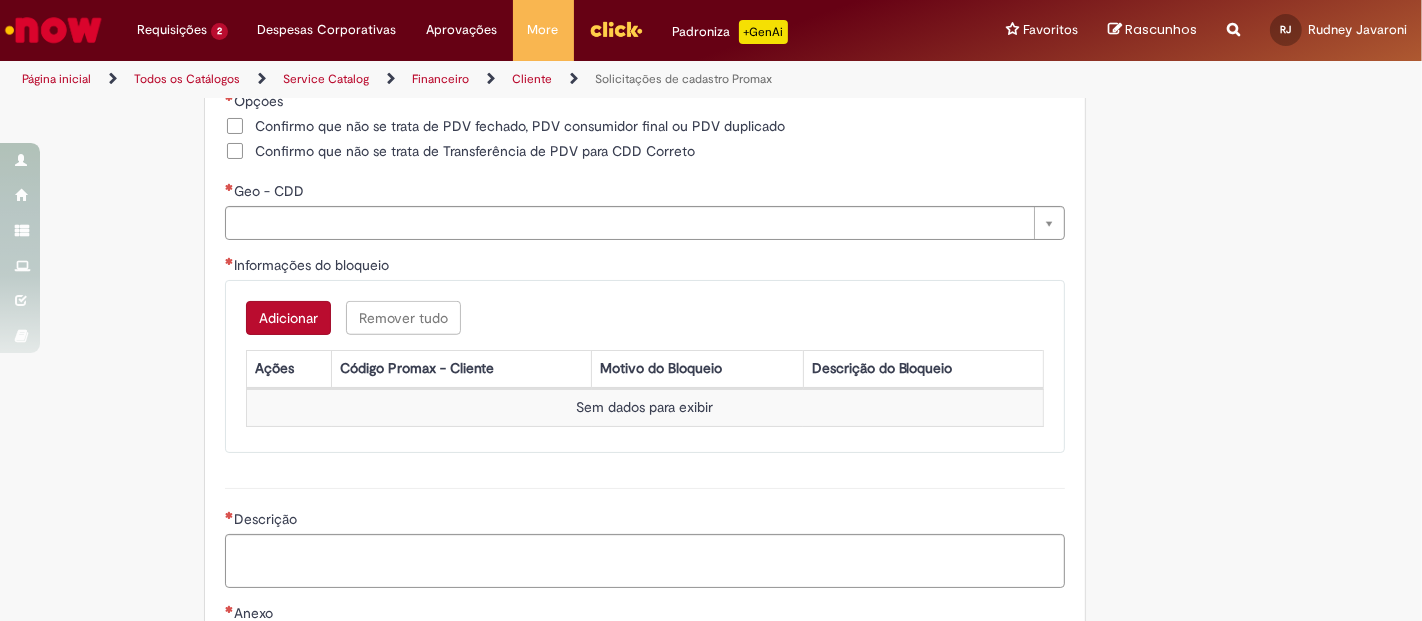 click on "Adicionar" at bounding box center [288, 318] 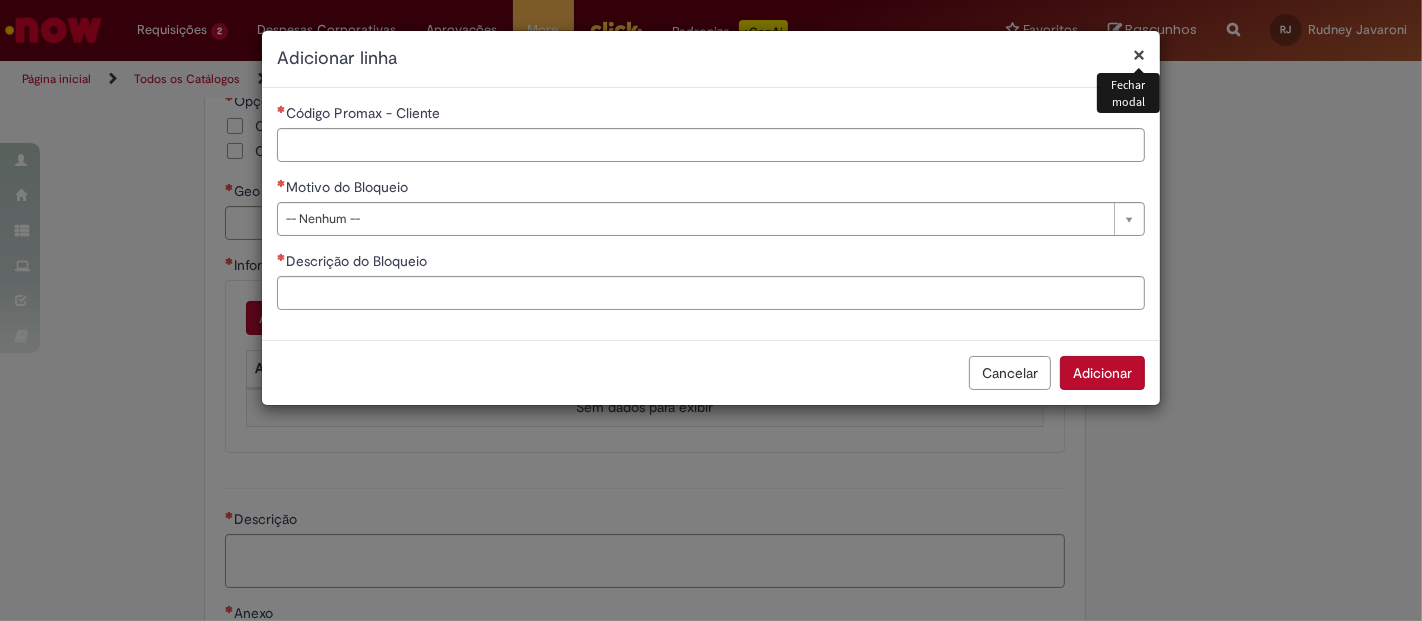 click on "×" at bounding box center (1139, 54) 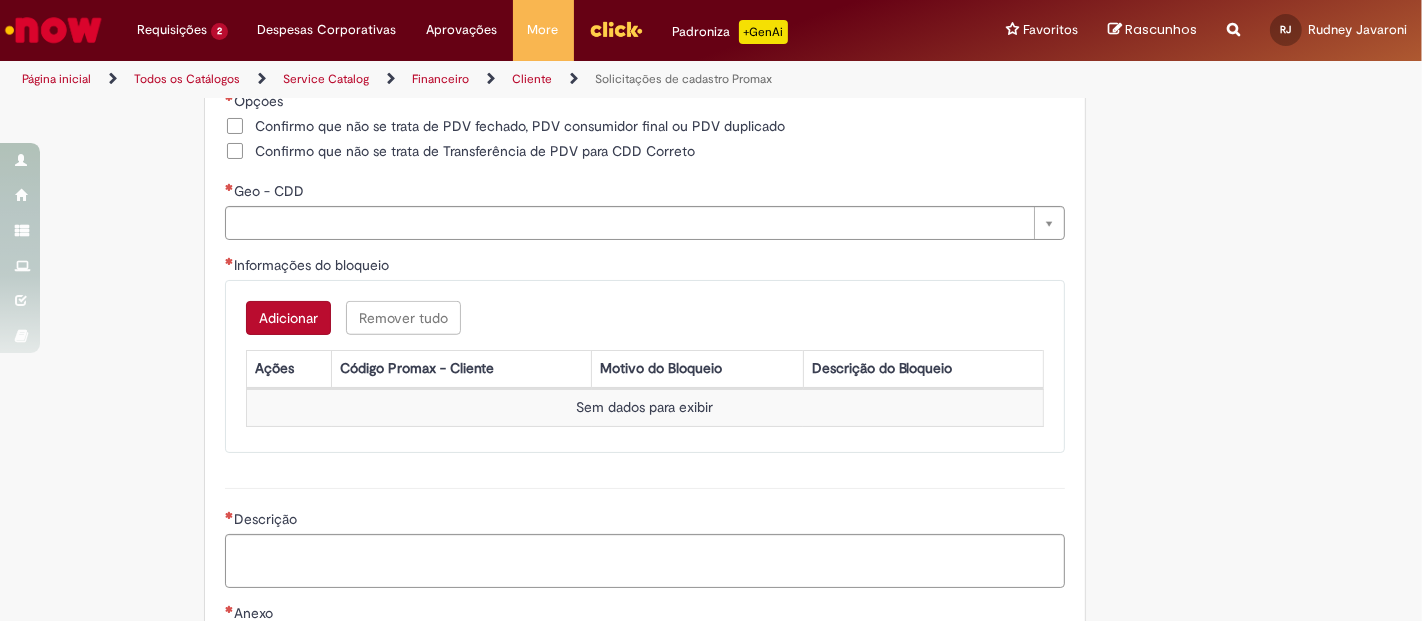 click on "Adicionar a Favoritos
Solicitações de cadastro Promax
Oferta exclusiva para bloqueio, desbloqueio, reativação e transferência de PDVs entre Operações, cadastro manuais de CDDS, fábricas e eventos.
📌 Em anexo, você encontra o nosso  Book de Documentos  com as orientações necessárias. Acesse também nosso SharePoint: 🔗  https://anheuserbuschinbev.sharepoint.com/sites/ComunicacaoOTC E-mail de contato:   customer_care_csc@AnheuserBuschInBev.onmicrosoft.com
⚠️  Importante: As solicitações de  atualização de dados ou documentos  devem ser realizadas  exclusivamente pela plataforma Bees Care (Zendesk),  atraves do Link 🔗  https://ab-inbevbr.zendesk.com
📥 Abaixo, você confere o passo a passo de como abrir uma solicitação na plataforma.
SAP Interim Country Code ** Favorecido" at bounding box center [711, -141] 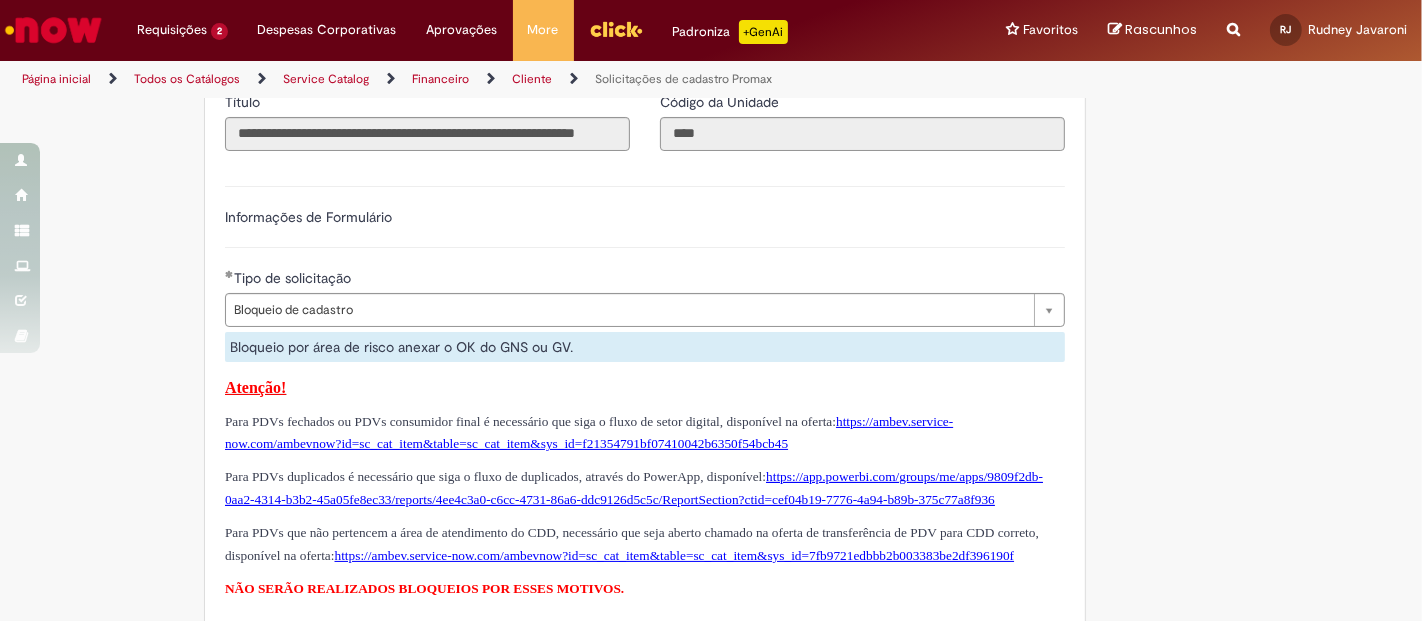 scroll, scrollTop: 777, scrollLeft: 0, axis: vertical 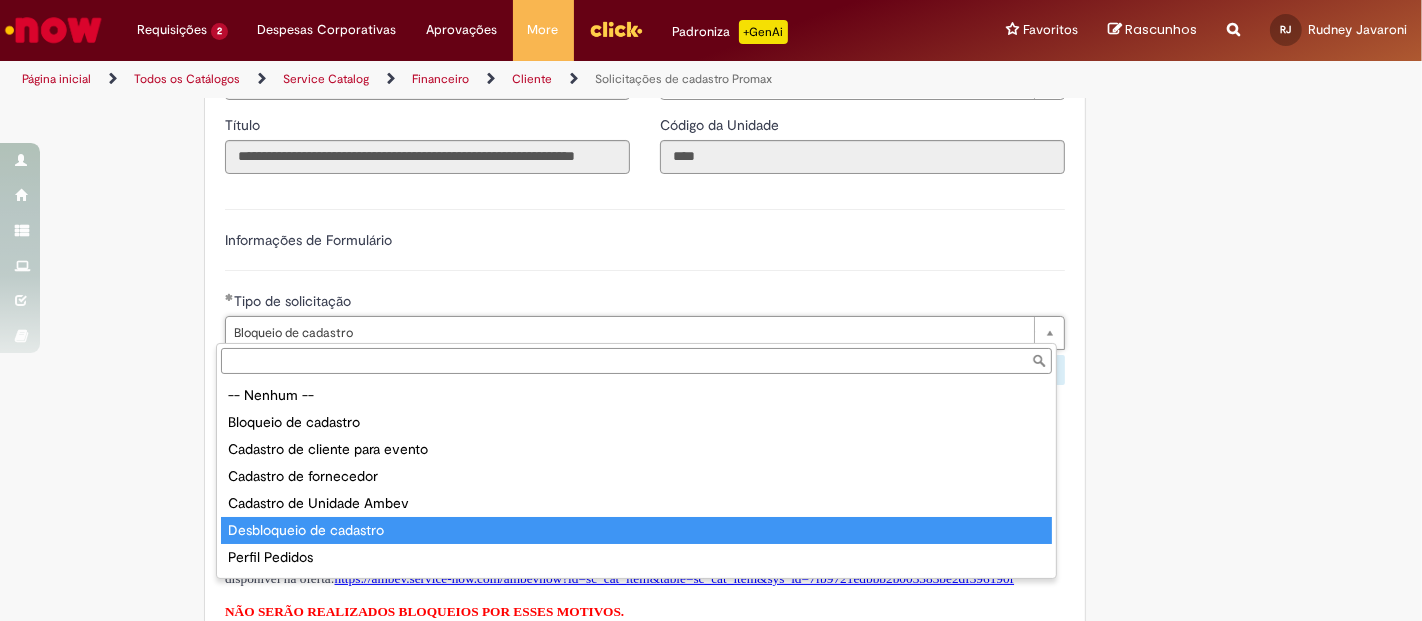 type on "**********" 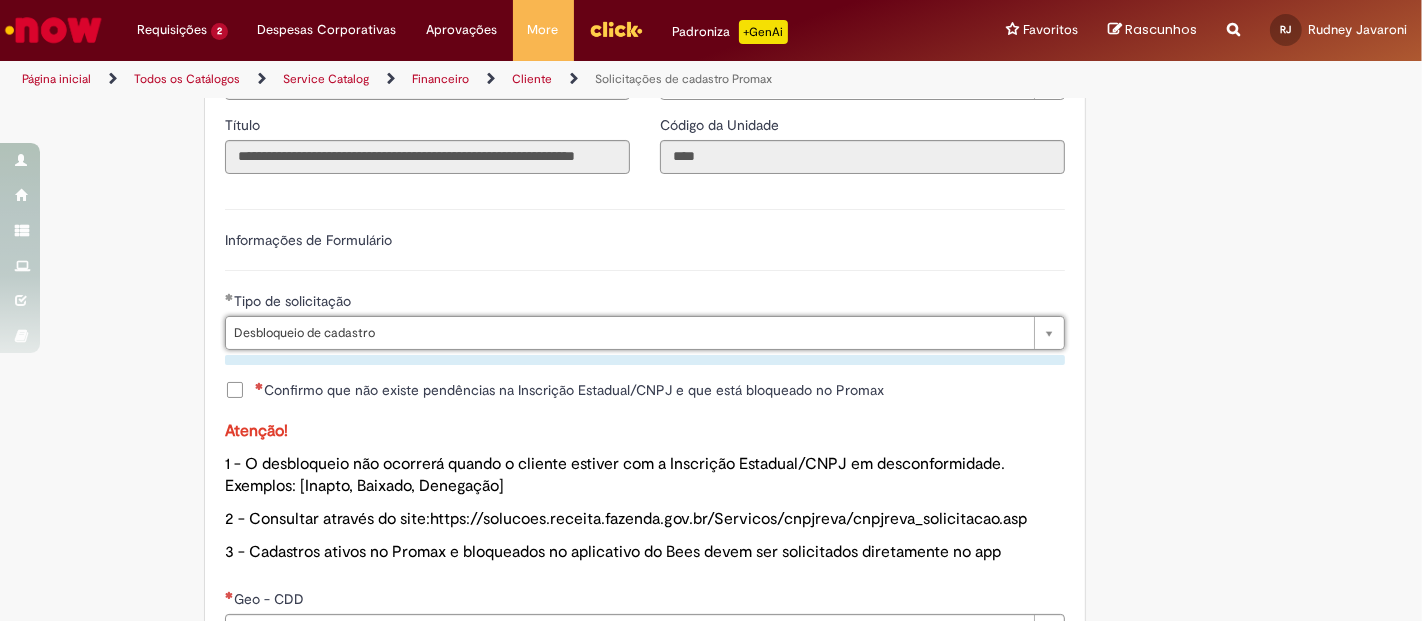 scroll, scrollTop: 0, scrollLeft: 131, axis: horizontal 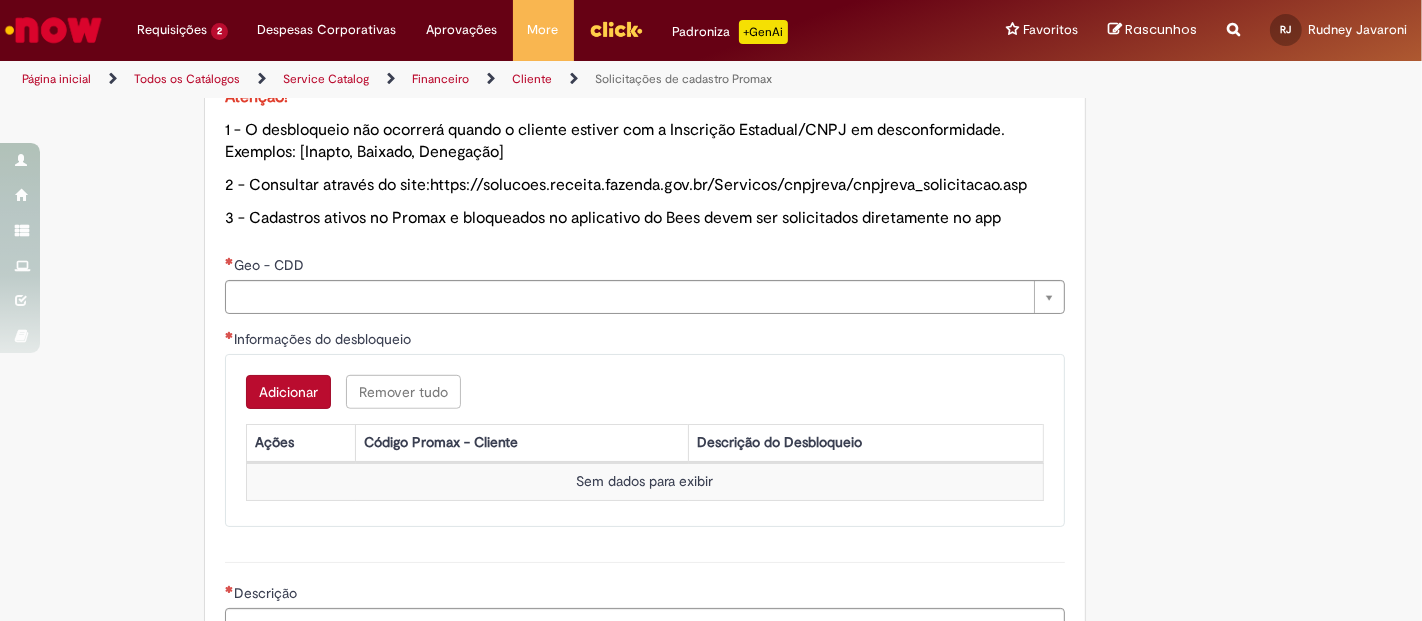 click on "Sem dados para exibir" at bounding box center (644, 481) 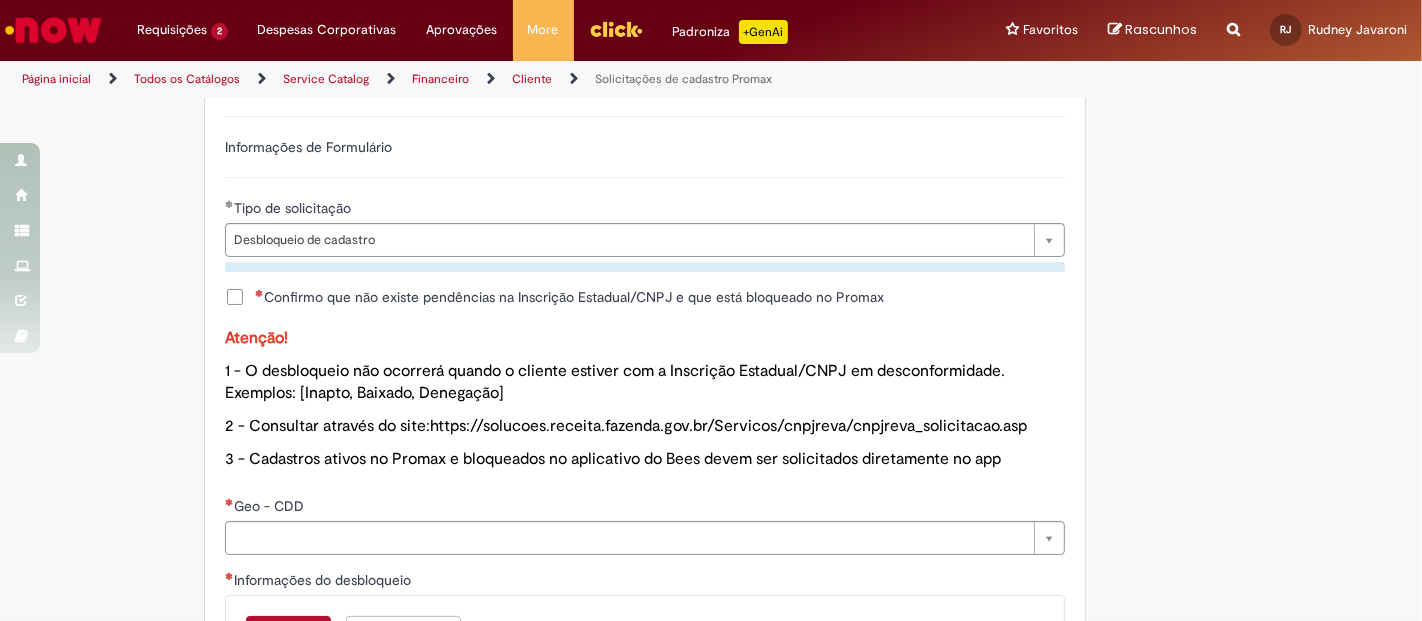 scroll, scrollTop: 1111, scrollLeft: 0, axis: vertical 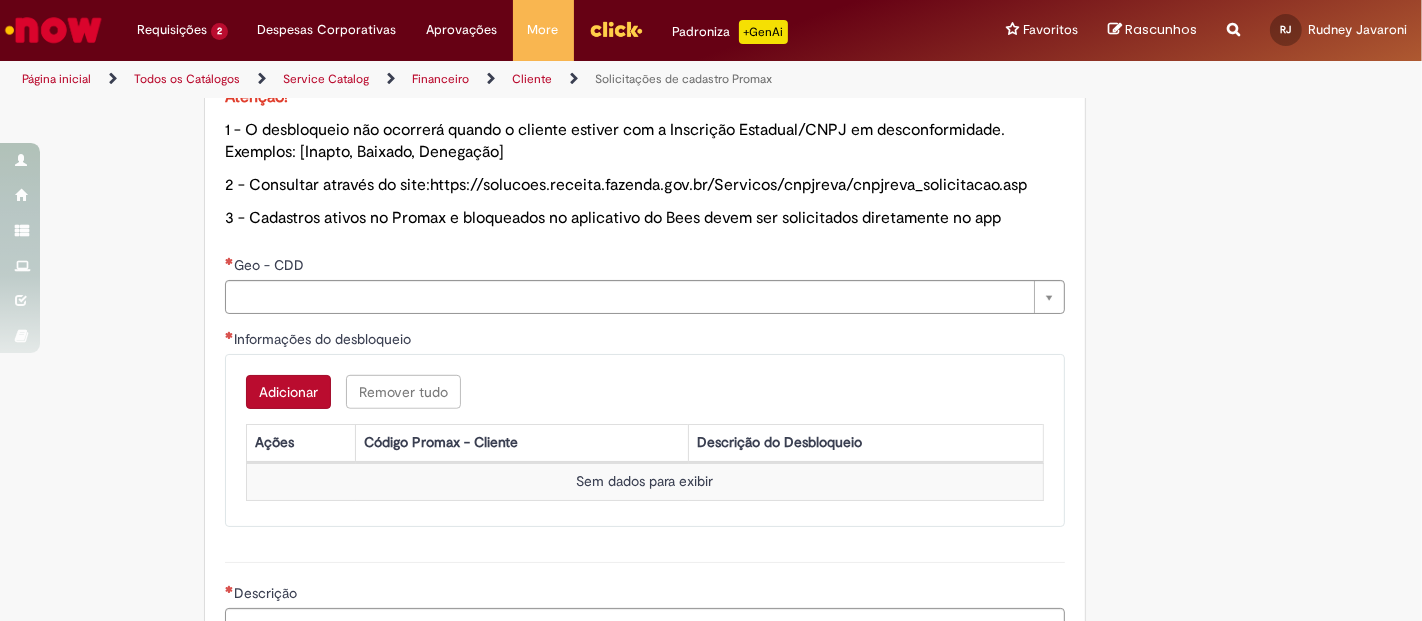 click on "Adicionar a Favoritos
Solicitações de cadastro Promax
Oferta exclusiva para bloqueio, desbloqueio, reativação e transferência de PDVs entre Operações, cadastro manuais de CDDS, fábricas e eventos.
📌 Em anexo, você encontra o nosso  Book de Documentos  com as orientações necessárias. Acesse também nosso SharePoint: 🔗  https://anheuserbuschinbev.sharepoint.com/sites/ComunicacaoOTC E-mail de contato:   customer_care_csc@AnheuserBuschInBev.onmicrosoft.com
⚠️  Importante: As solicitações de  atualização de dados ou documentos  devem ser realizadas  exclusivamente pela plataforma Bees Care (Zendesk),  atraves do Link 🔗  https://ab-inbevbr.zendesk.com
📥 Abaixo, você confere o passo a passo de como abrir uma solicitação na plataforma.
SAP Interim Country Code ** Favorecido" at bounding box center (711, 7) 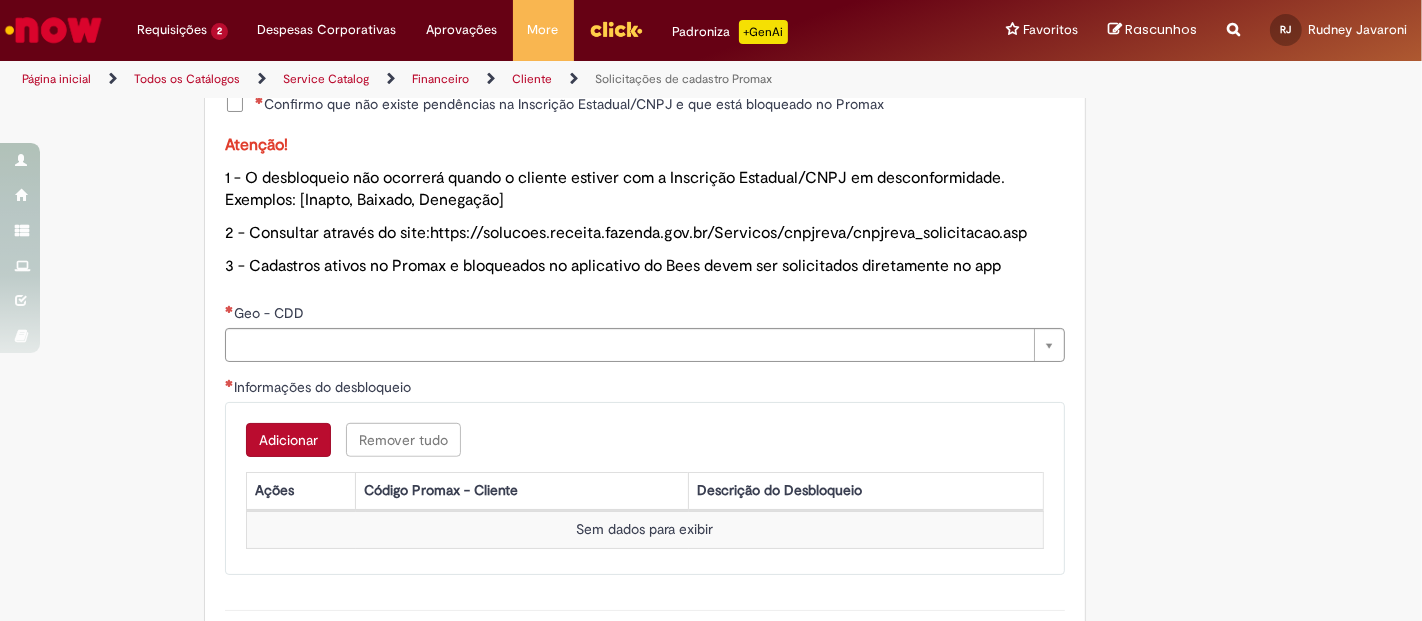 scroll, scrollTop: 1222, scrollLeft: 0, axis: vertical 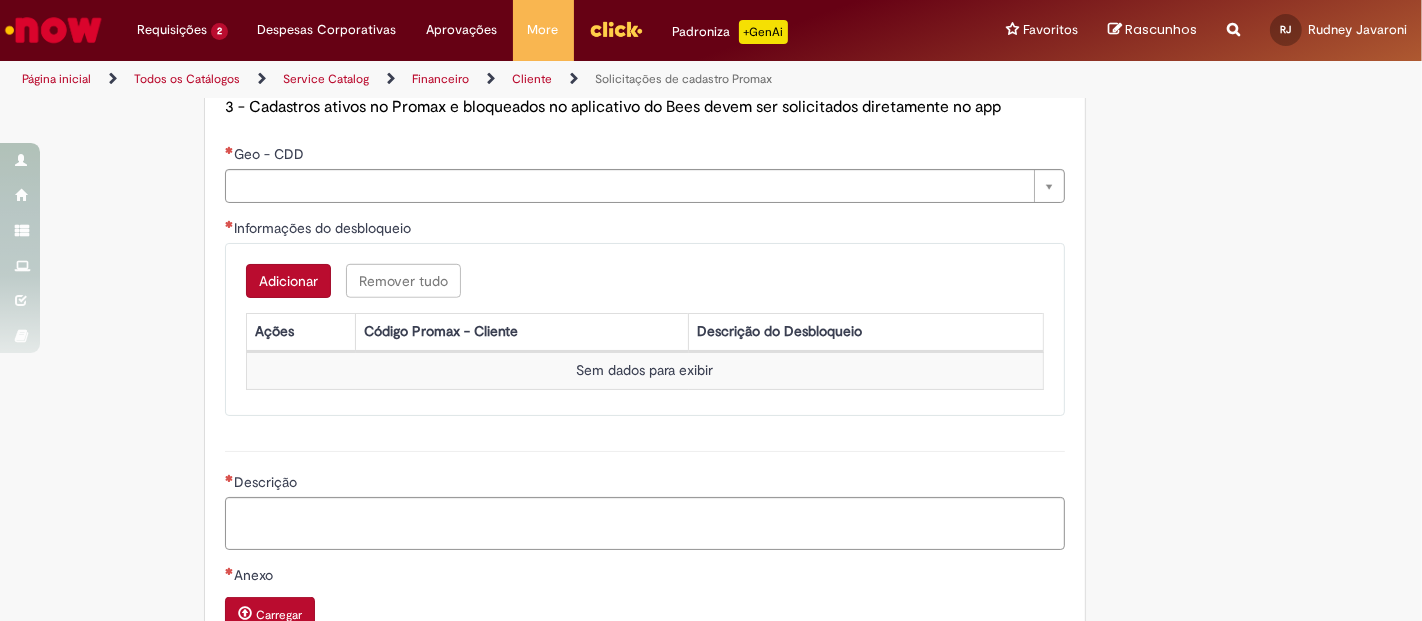 click on "Adicionar" at bounding box center (288, 281) 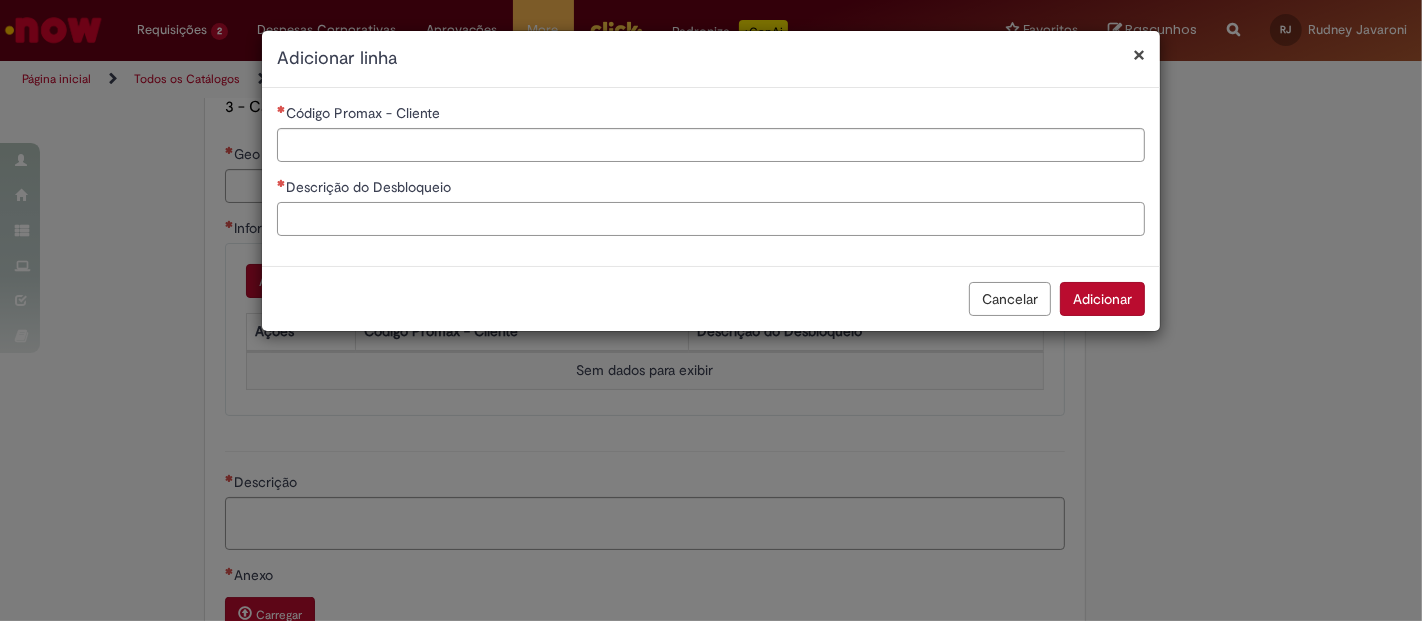 click on "Descrição do Desbloqueio" at bounding box center (711, 219) 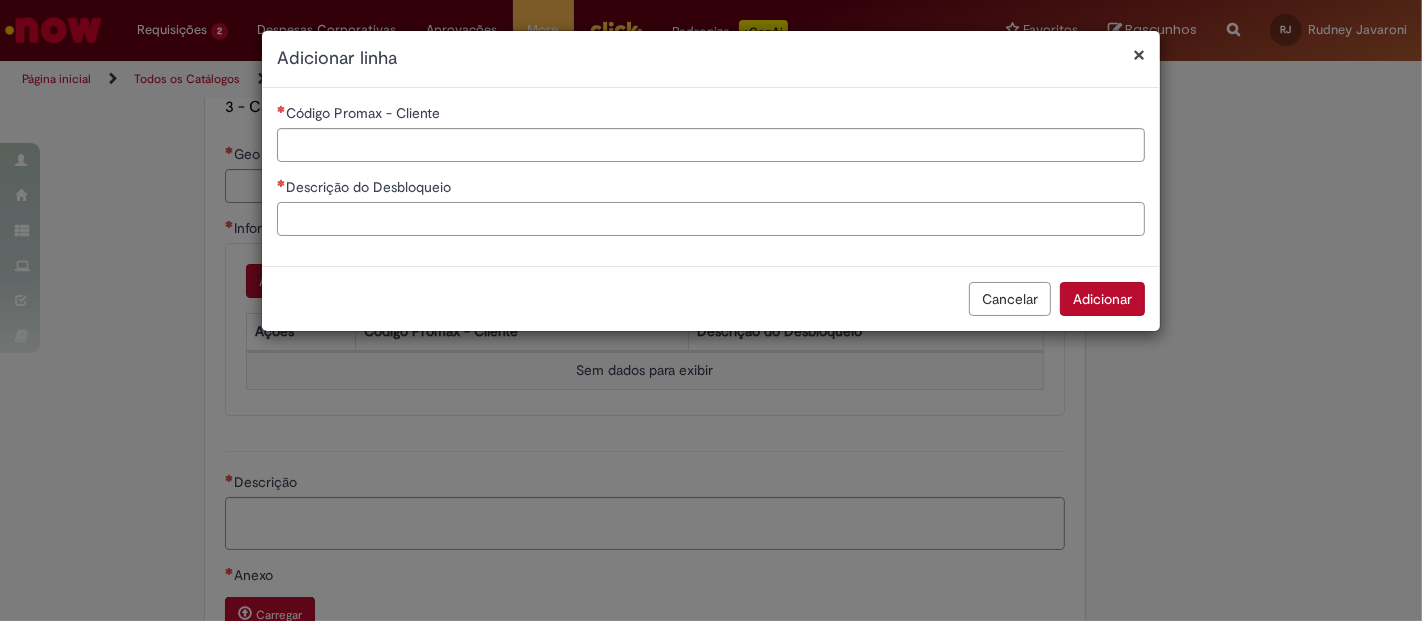 click on "Descrição do Desbloqueio" at bounding box center [711, 219] 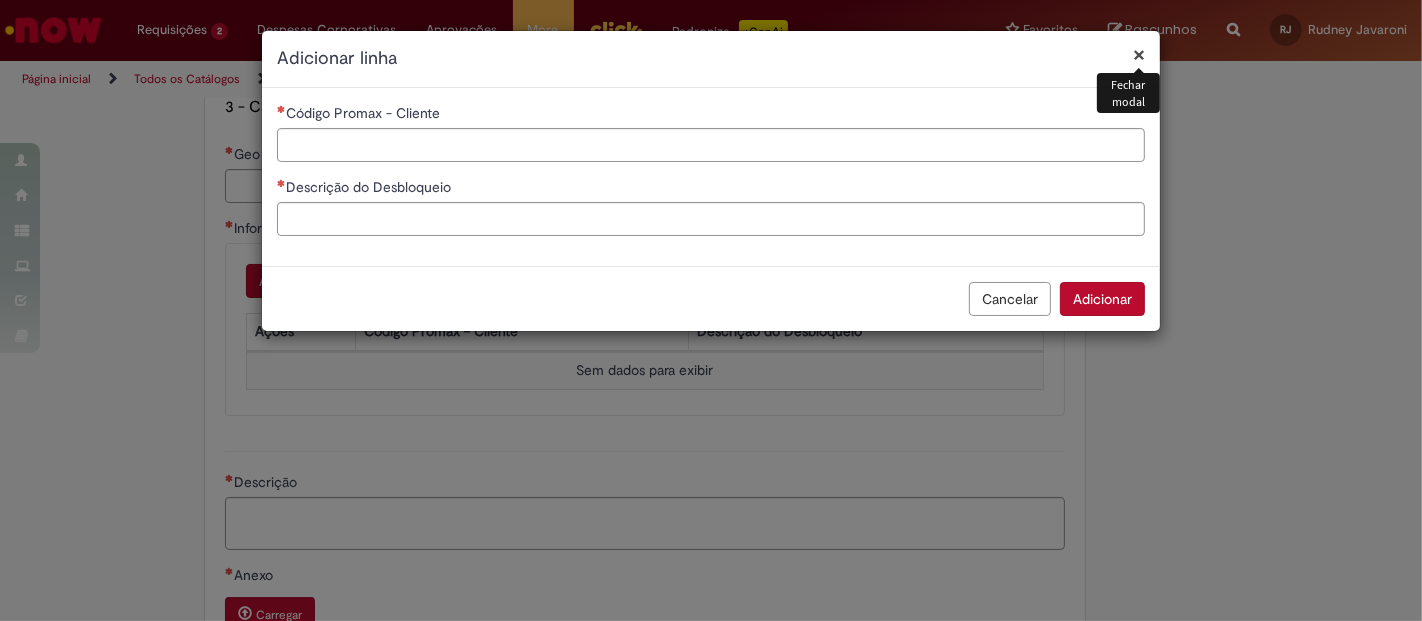 click on "×" at bounding box center (1139, 54) 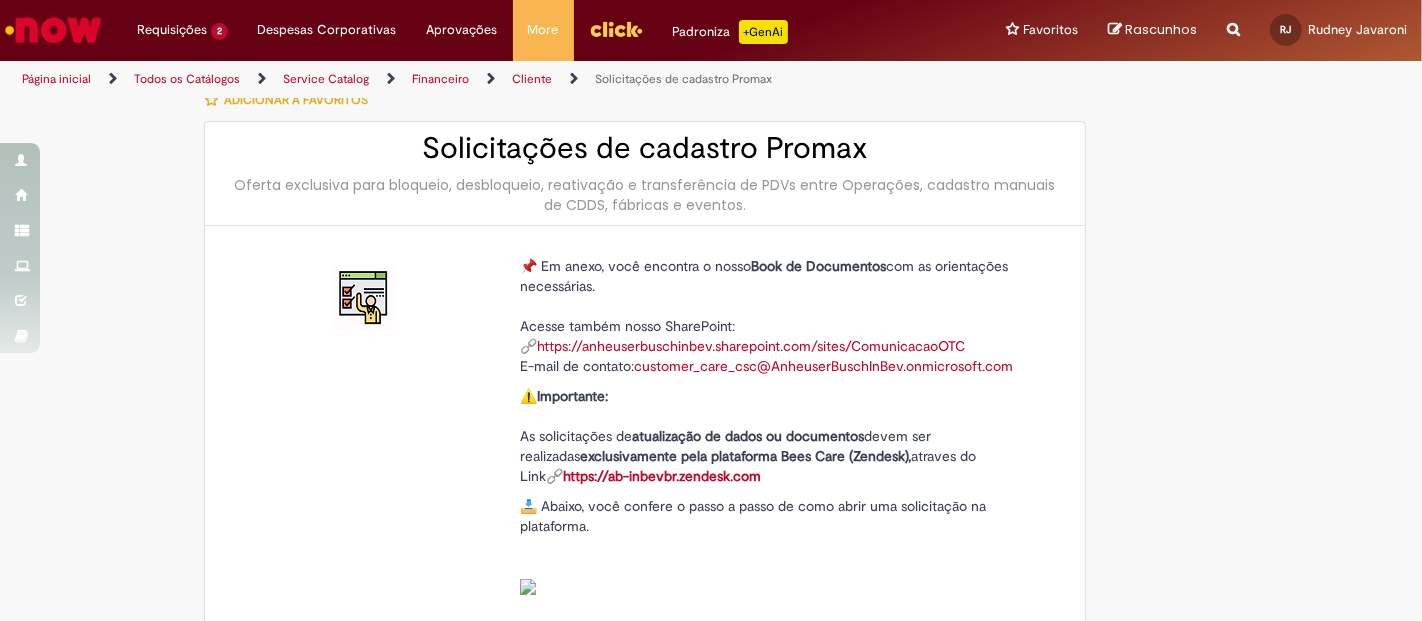 scroll, scrollTop: 0, scrollLeft: 0, axis: both 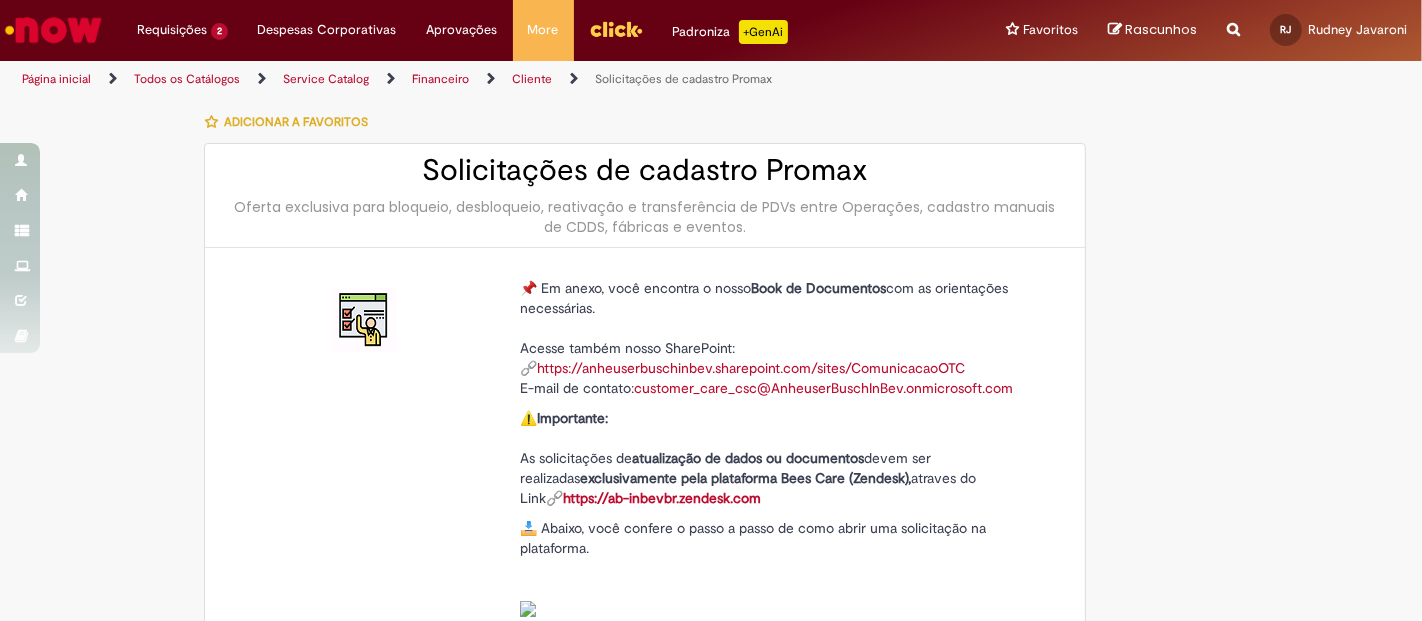click on "Adicionar a Favoritos
Solicitações de cadastro Promax
Oferta exclusiva para bloqueio, desbloqueio, reativação e transferência de PDVs entre Operações, cadastro manuais de CDDS, fábricas e eventos.
📌 Em anexo, você encontra o nosso  Book de Documentos  com as orientações necessárias. Acesse também nosso SharePoint: 🔗  https://anheuserbuschinbev.sharepoint.com/sites/ComunicacaoOTC E-mail de contato:   customer_care_csc@AnheuserBuschInBev.onmicrosoft.com
⚠️  Importante: As solicitações de  atualização de dados ou documentos  devem ser realizadas  exclusivamente pela plataforma Bees Care (Zendesk),  atraves do Link 🔗  https://ab-inbevbr.zendesk.com
📥 Abaixo, você confere o passo a passo de como abrir uma solicitação na plataforma.
SAP Interim Country Code ** Favorecido" at bounding box center [711, 1118] 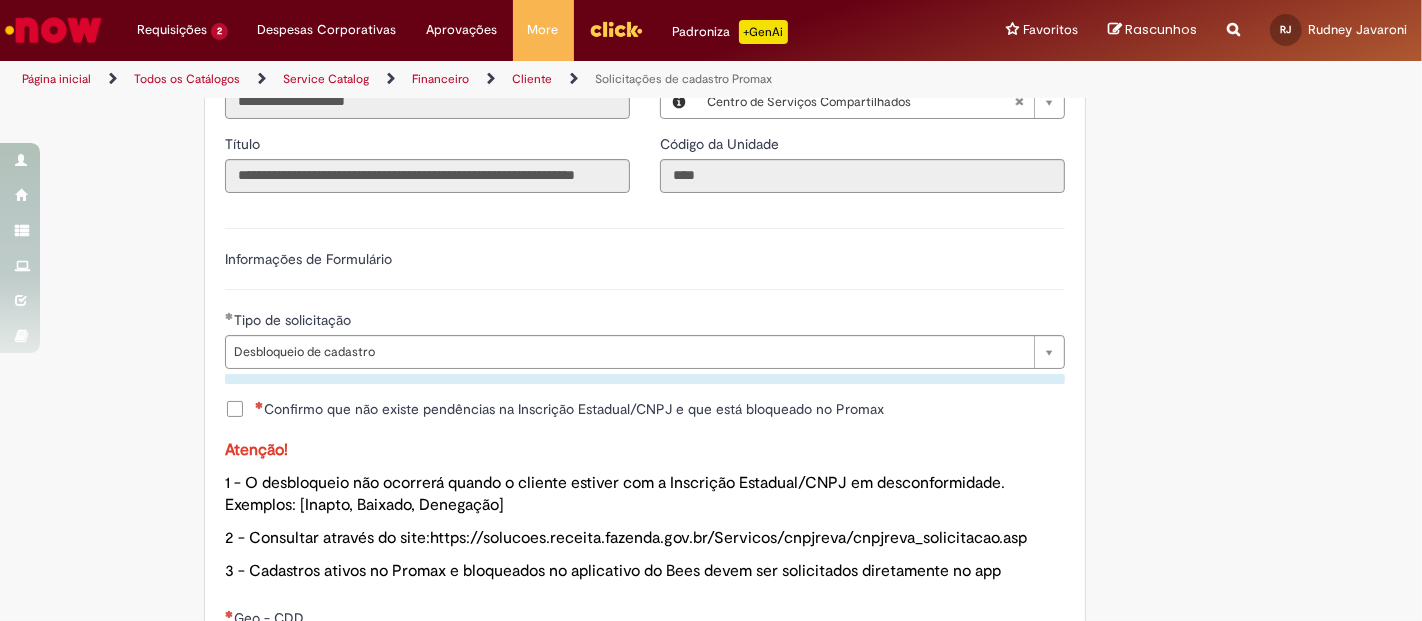 scroll, scrollTop: 777, scrollLeft: 0, axis: vertical 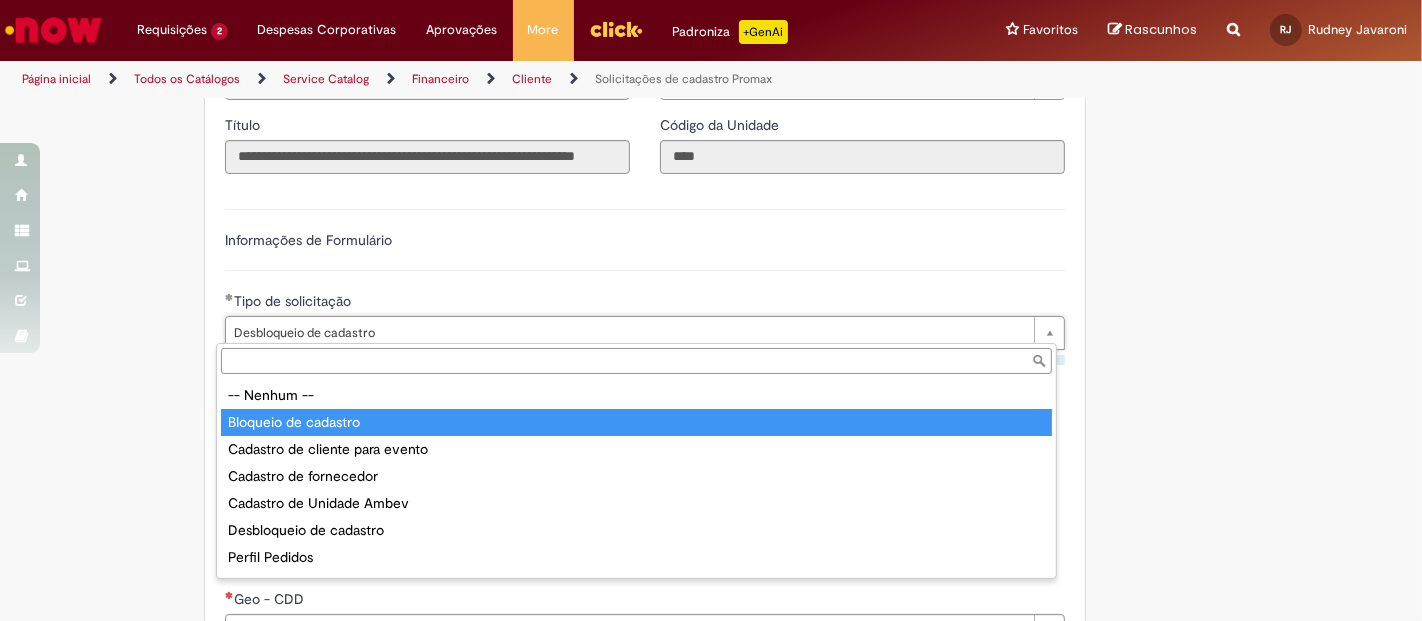 type on "**********" 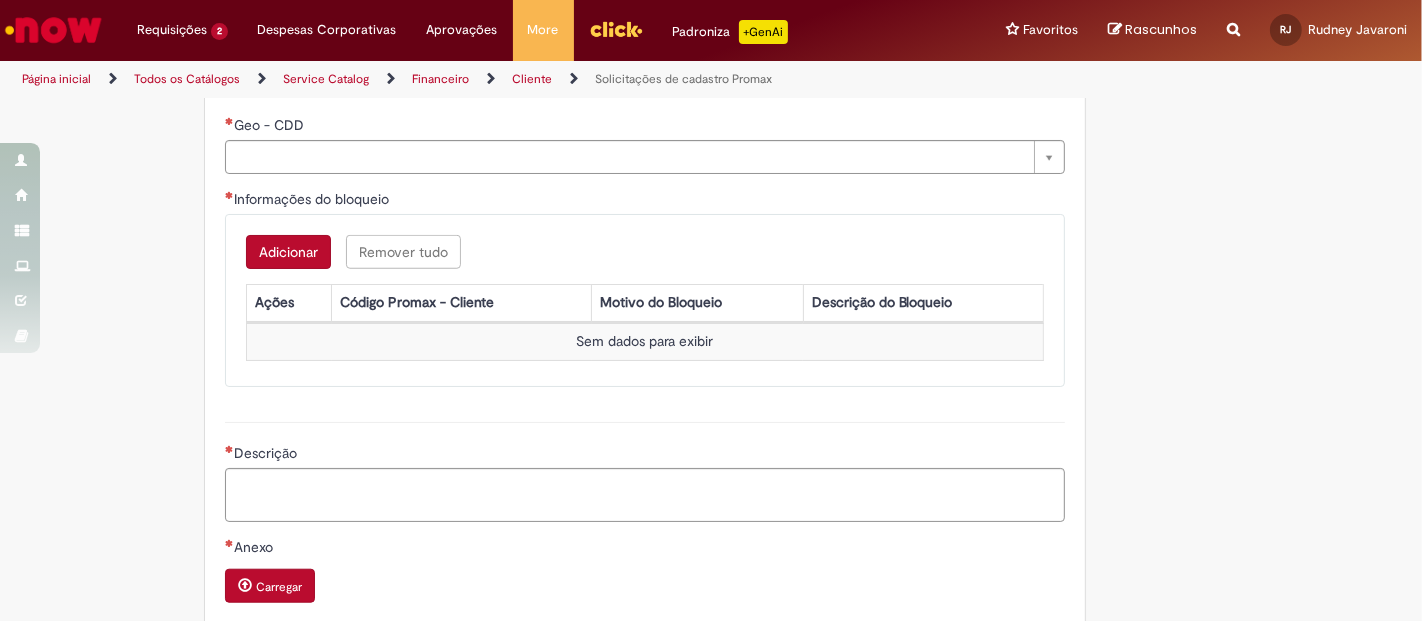 scroll, scrollTop: 1444, scrollLeft: 0, axis: vertical 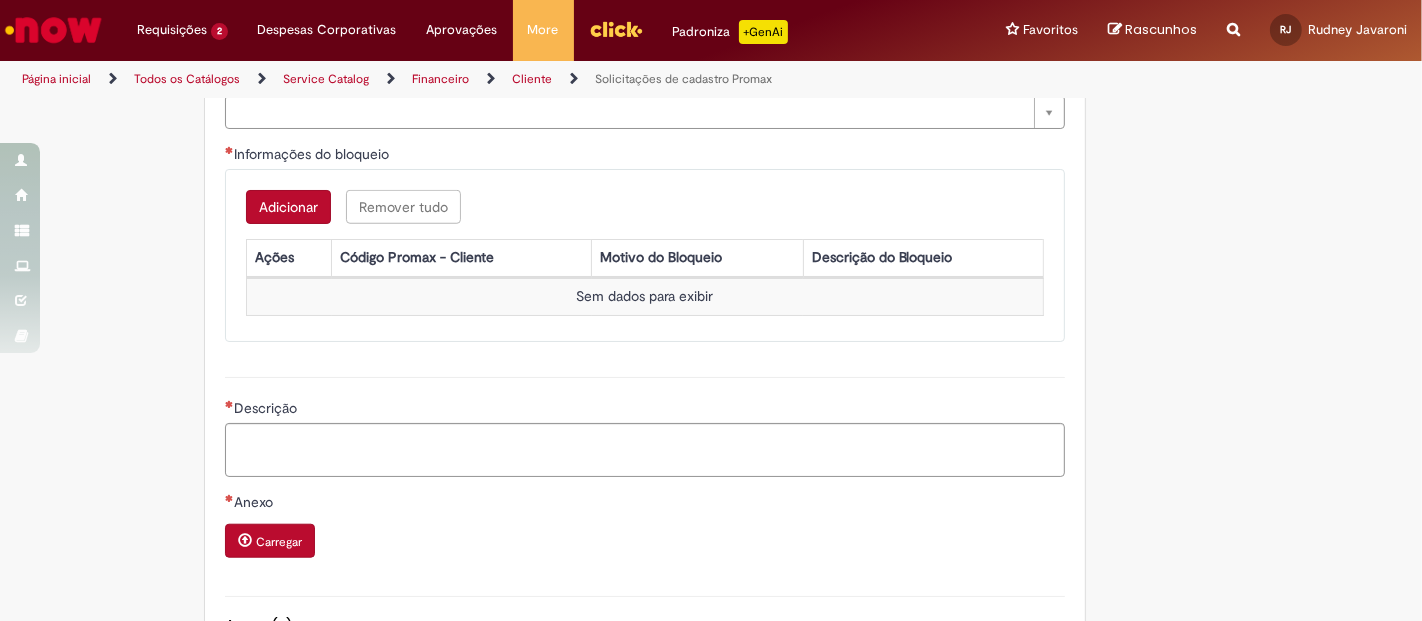 click on "Adicionar" at bounding box center (288, 207) 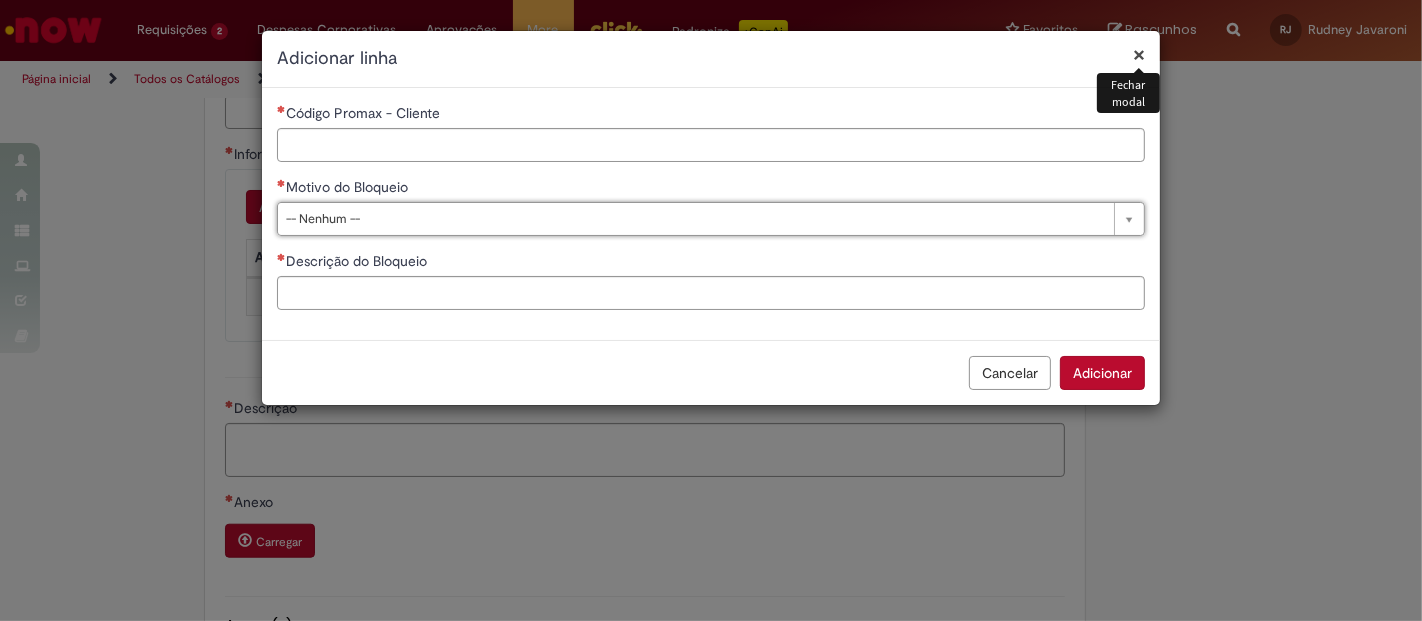 click on "×" at bounding box center [1139, 54] 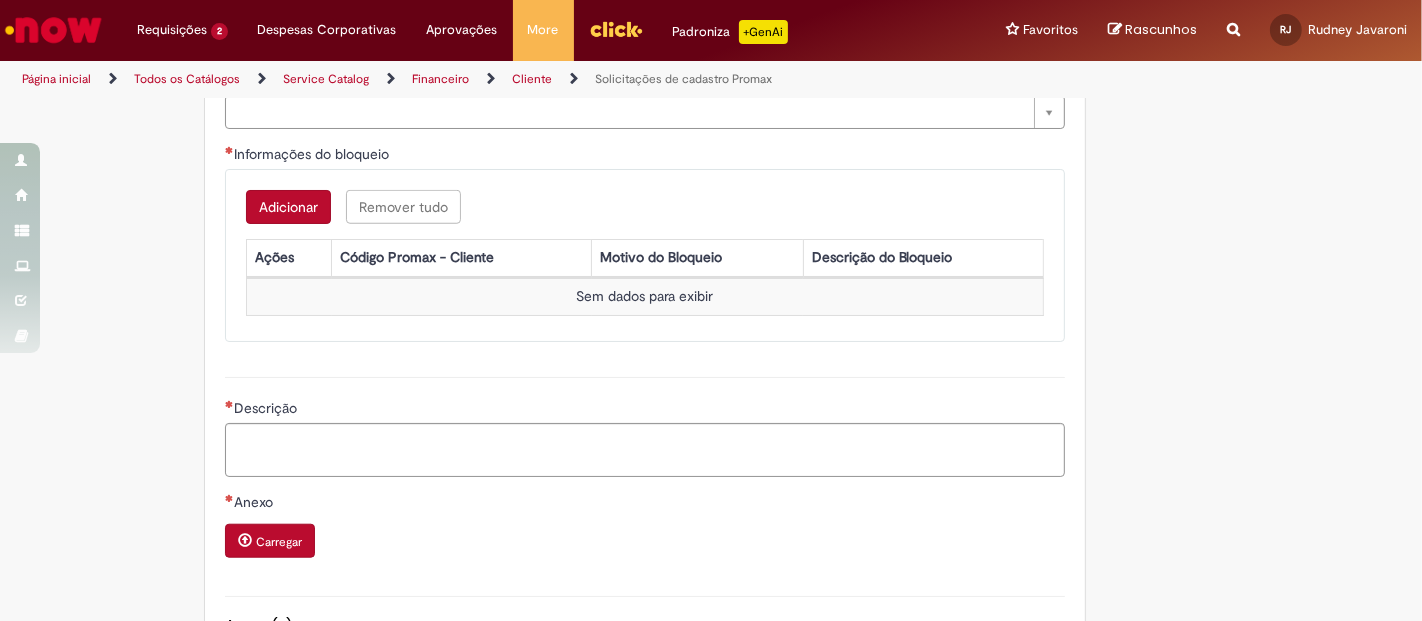 click on "Adicionar" at bounding box center (288, 207) 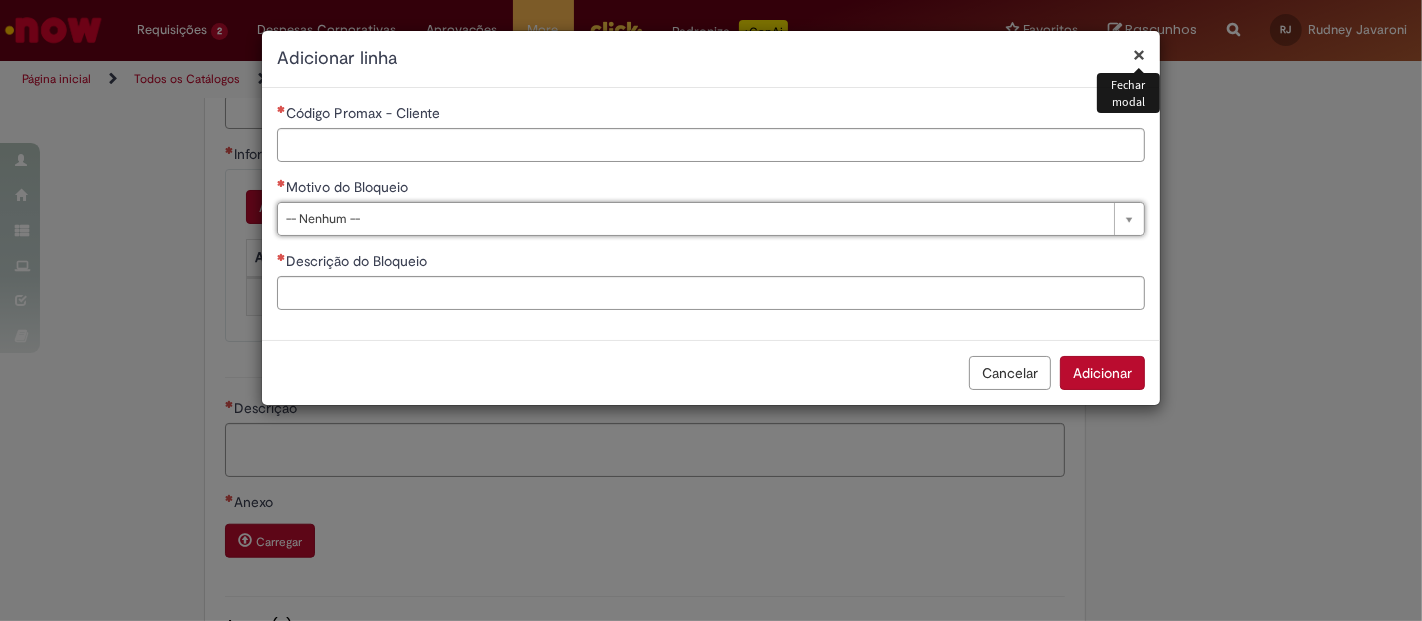 click on "×" at bounding box center [1139, 54] 